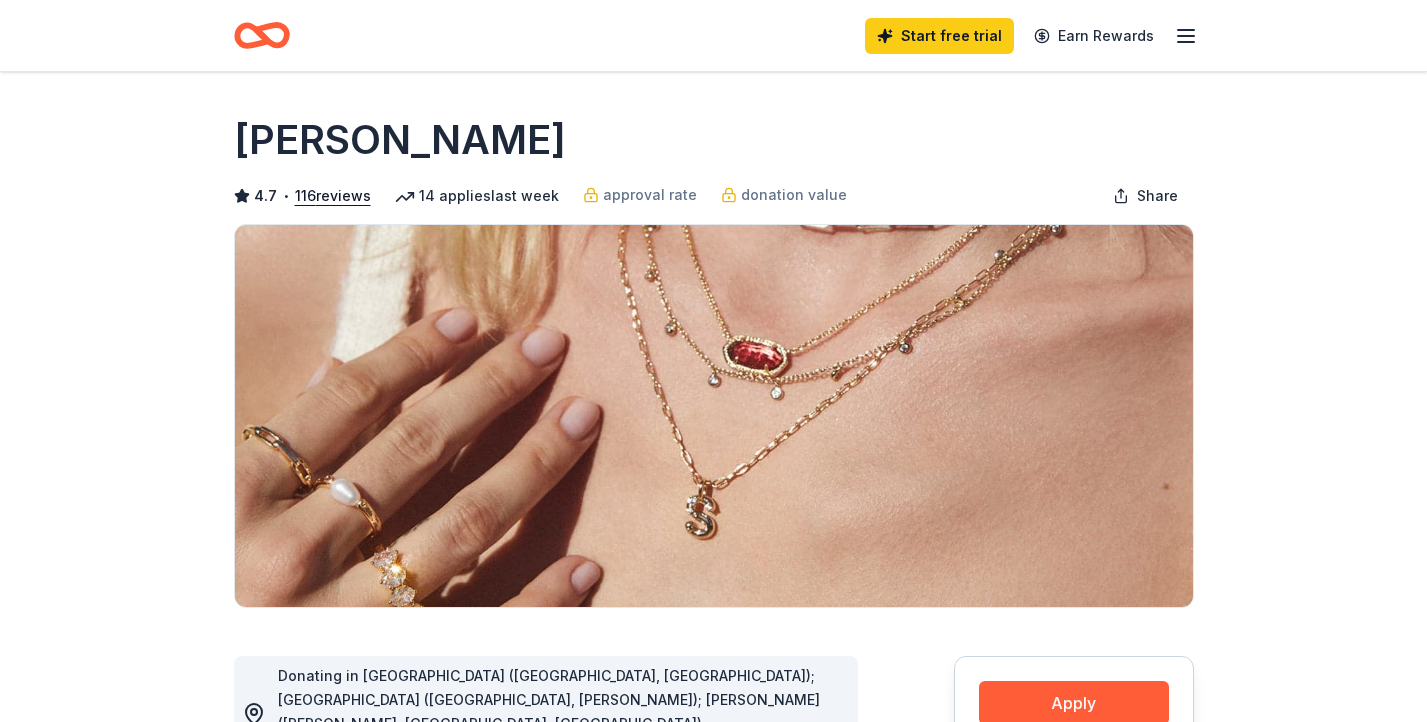 scroll, scrollTop: 0, scrollLeft: 0, axis: both 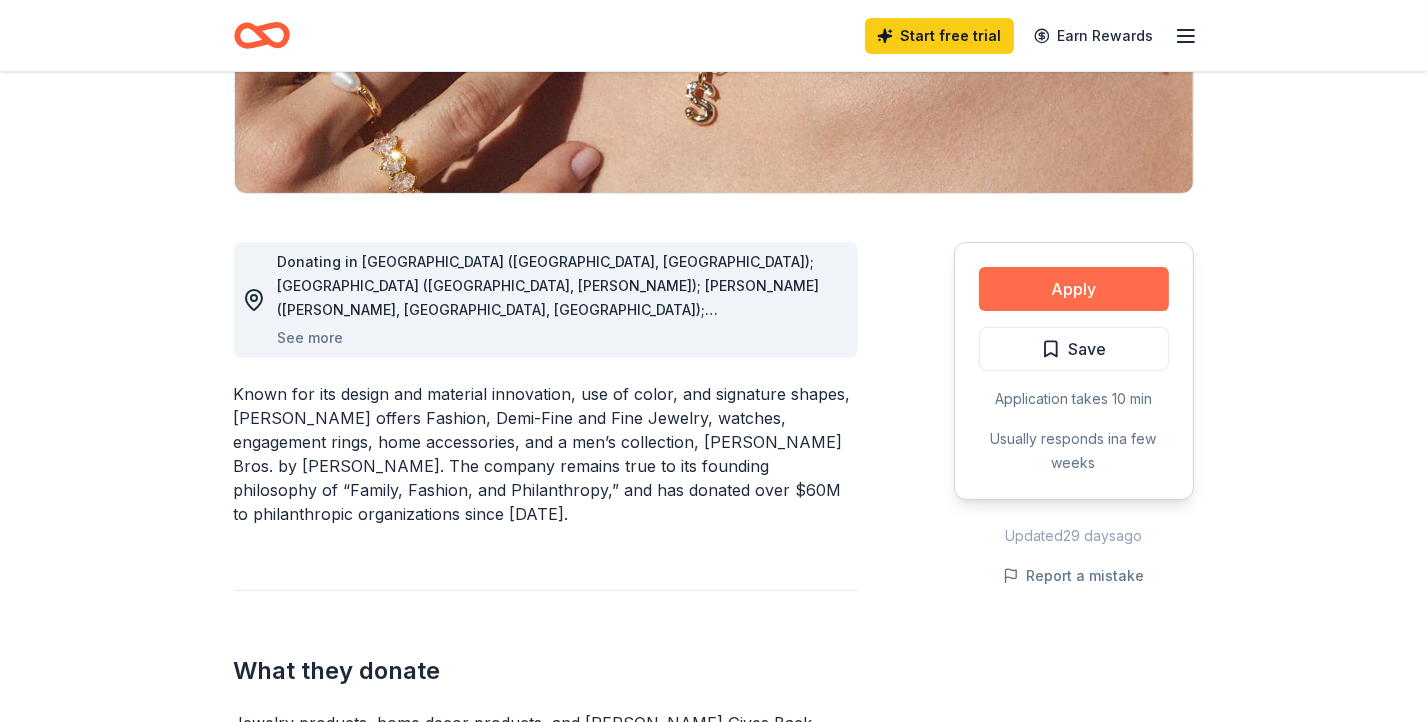 click on "Apply" at bounding box center (1074, 289) 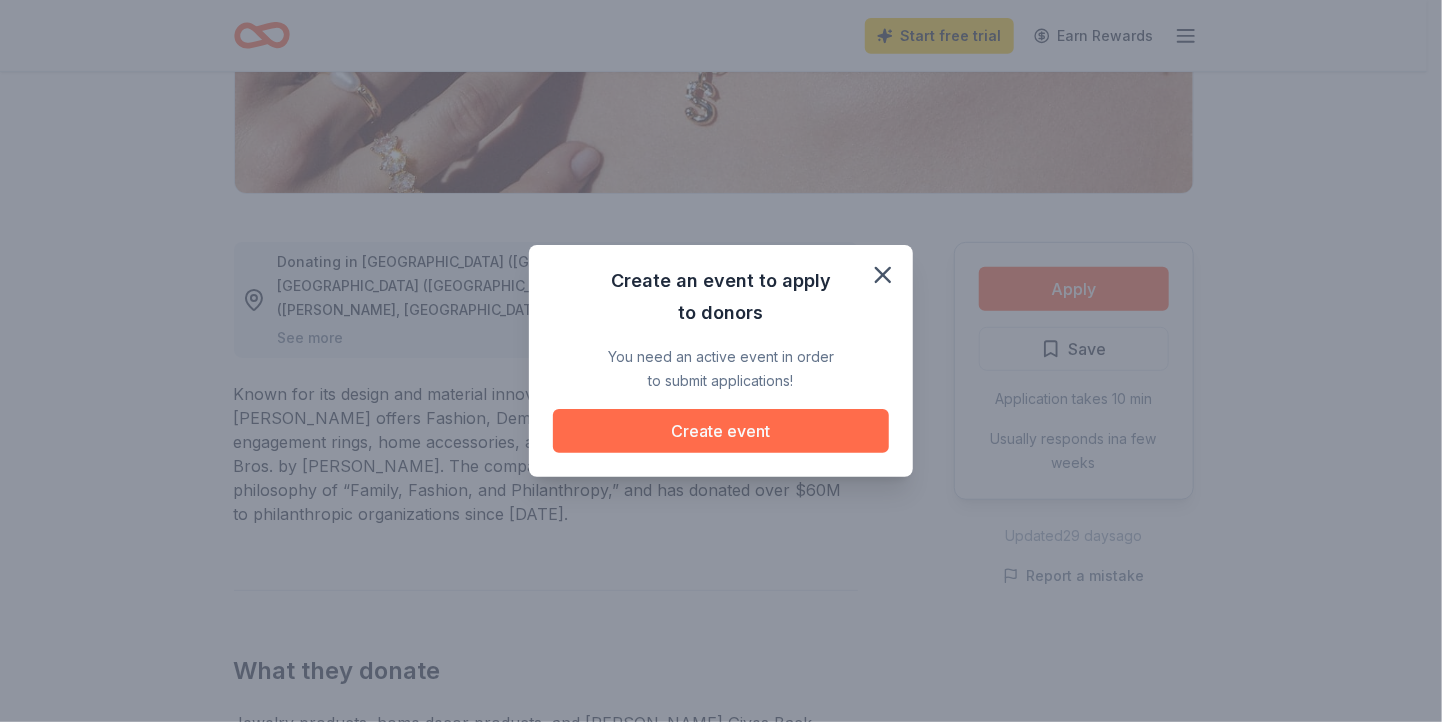 click on "Create event" at bounding box center (721, 431) 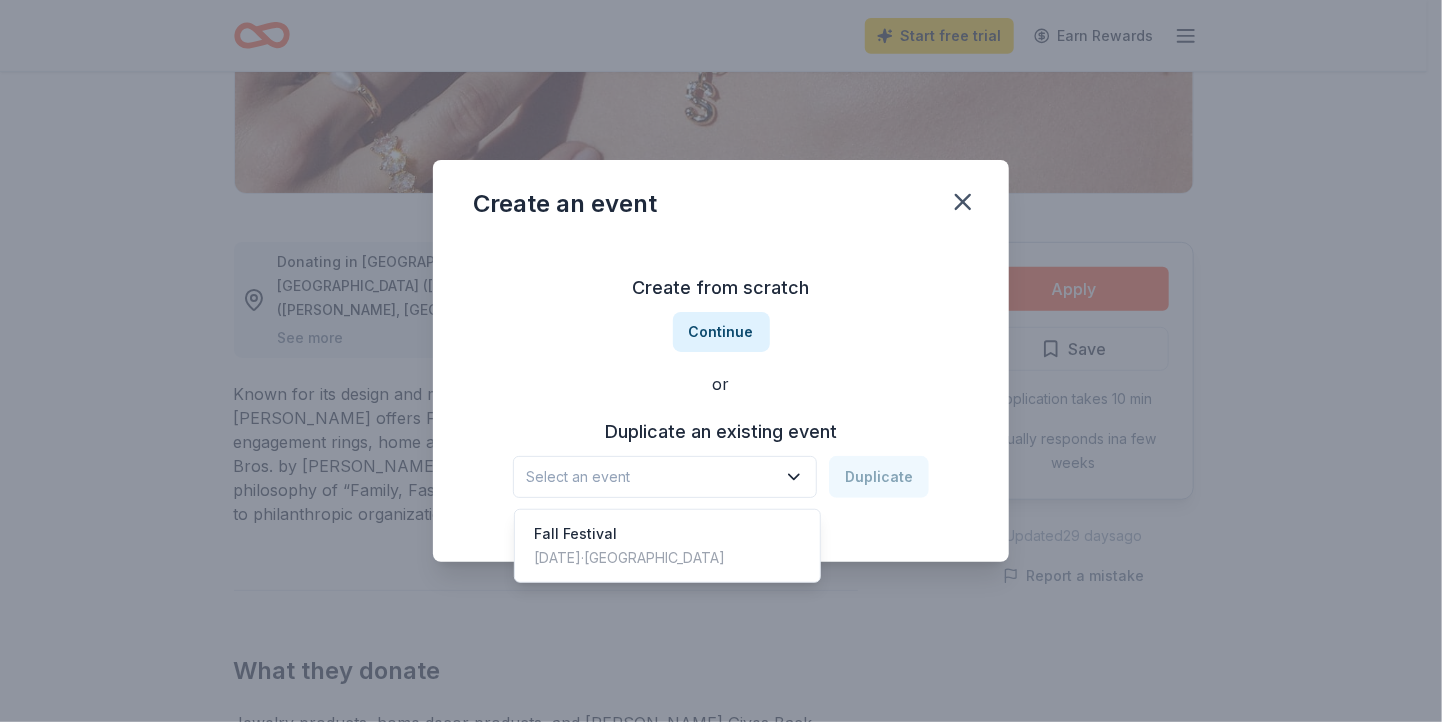 click 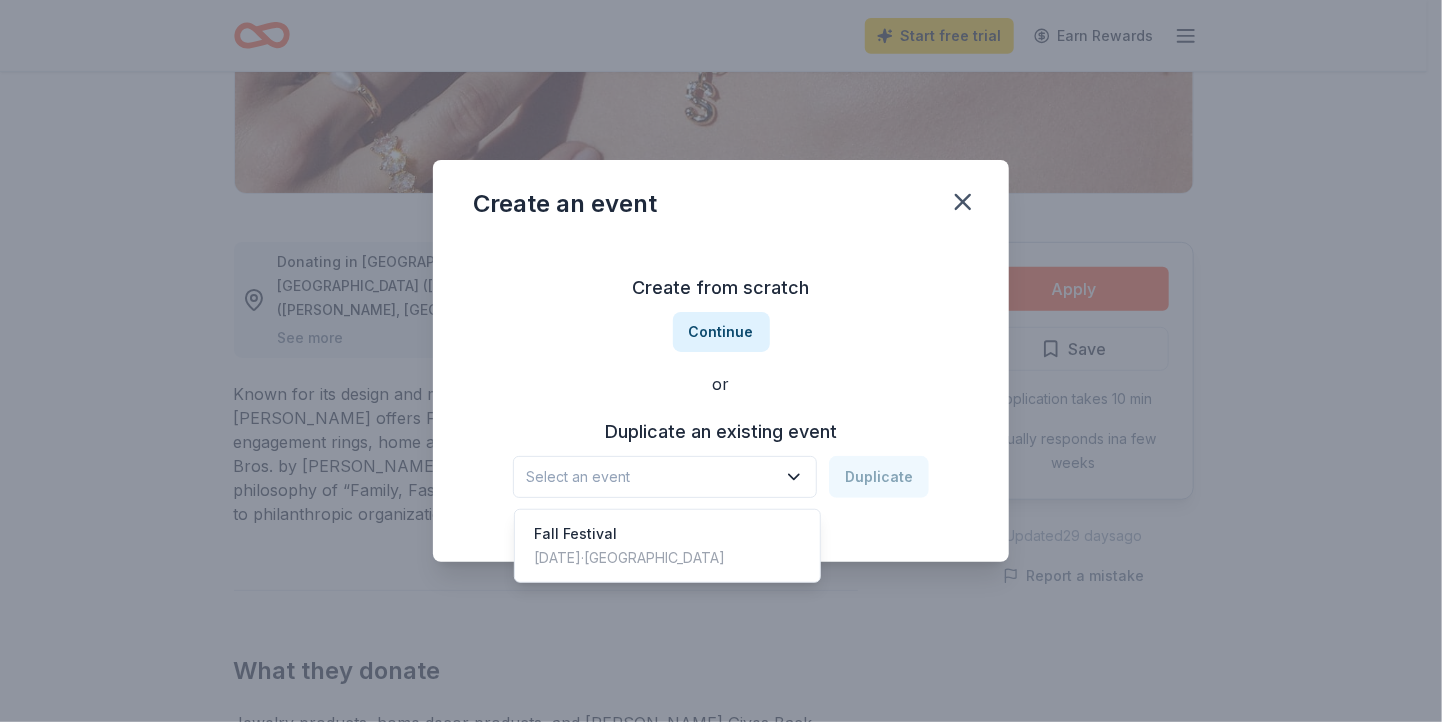 click 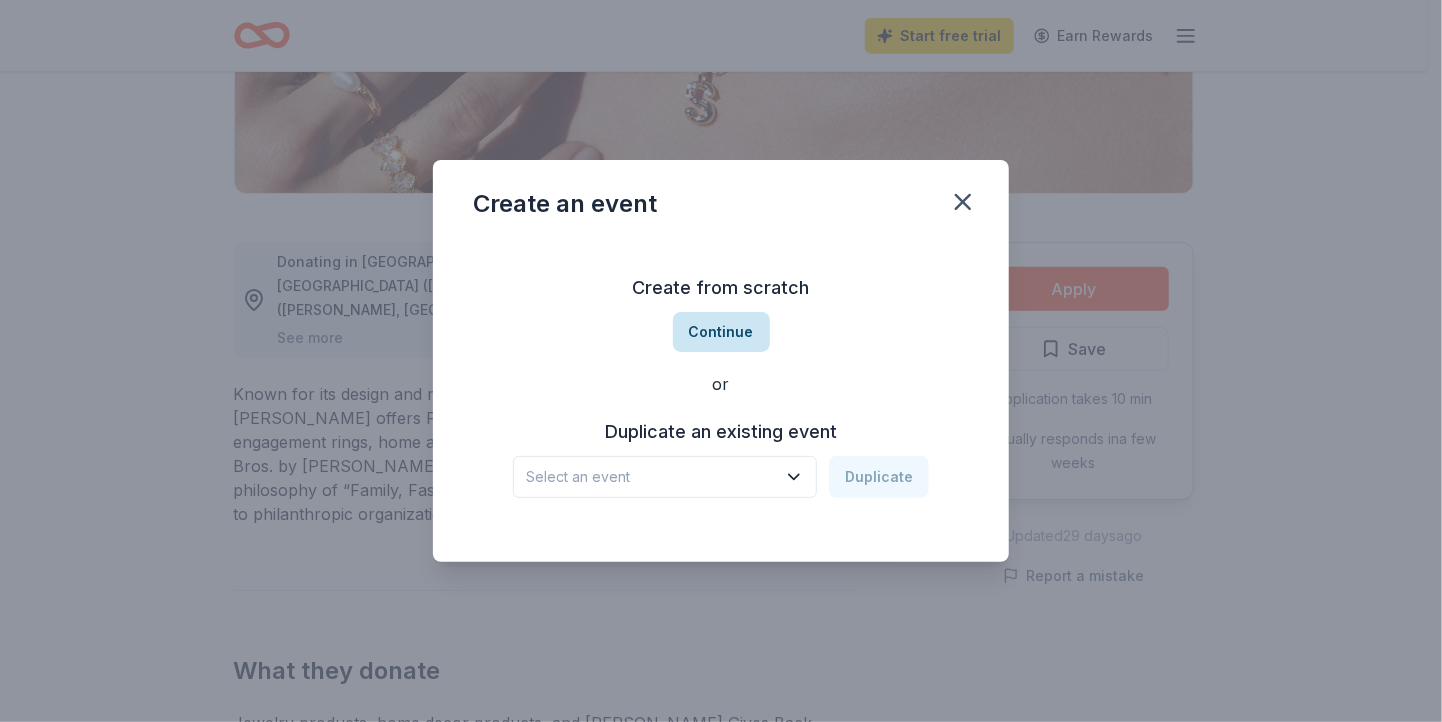 click on "Continue" at bounding box center [721, 332] 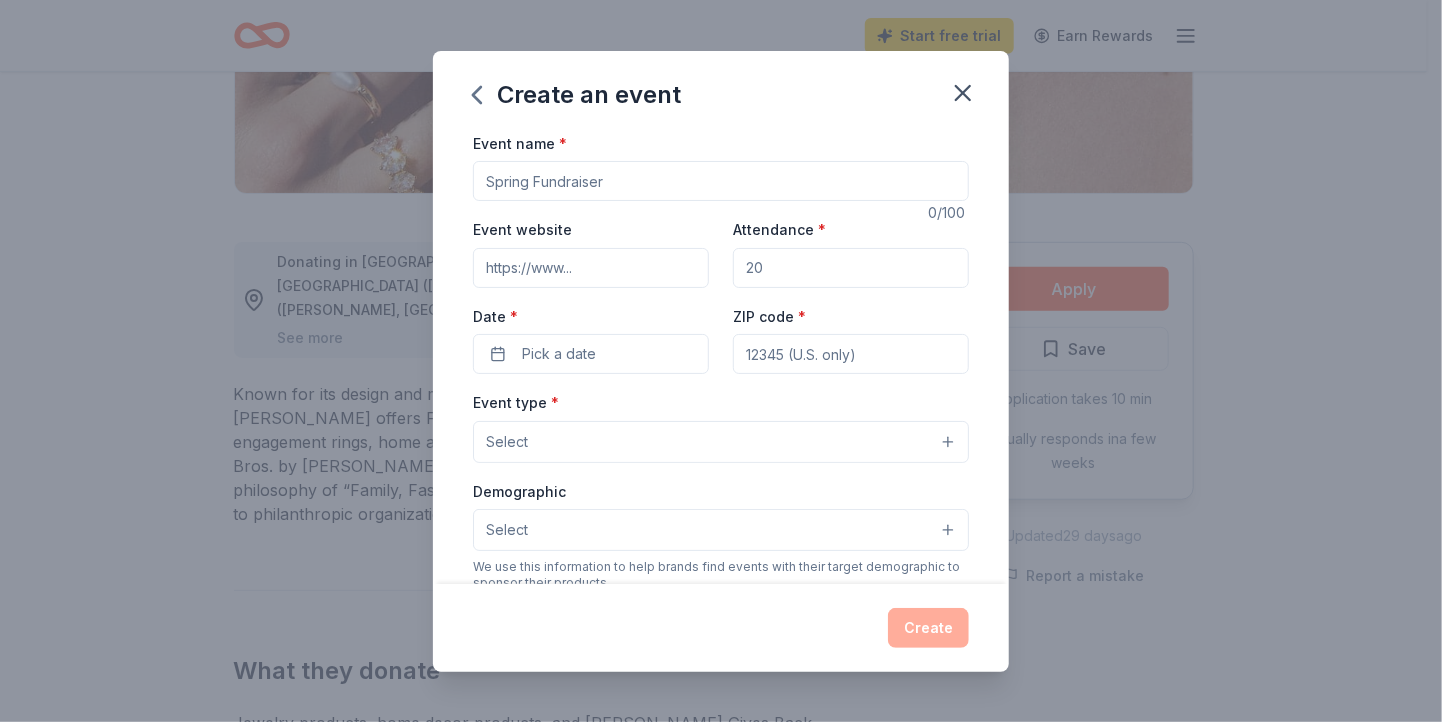 click on "Event name *" at bounding box center (721, 181) 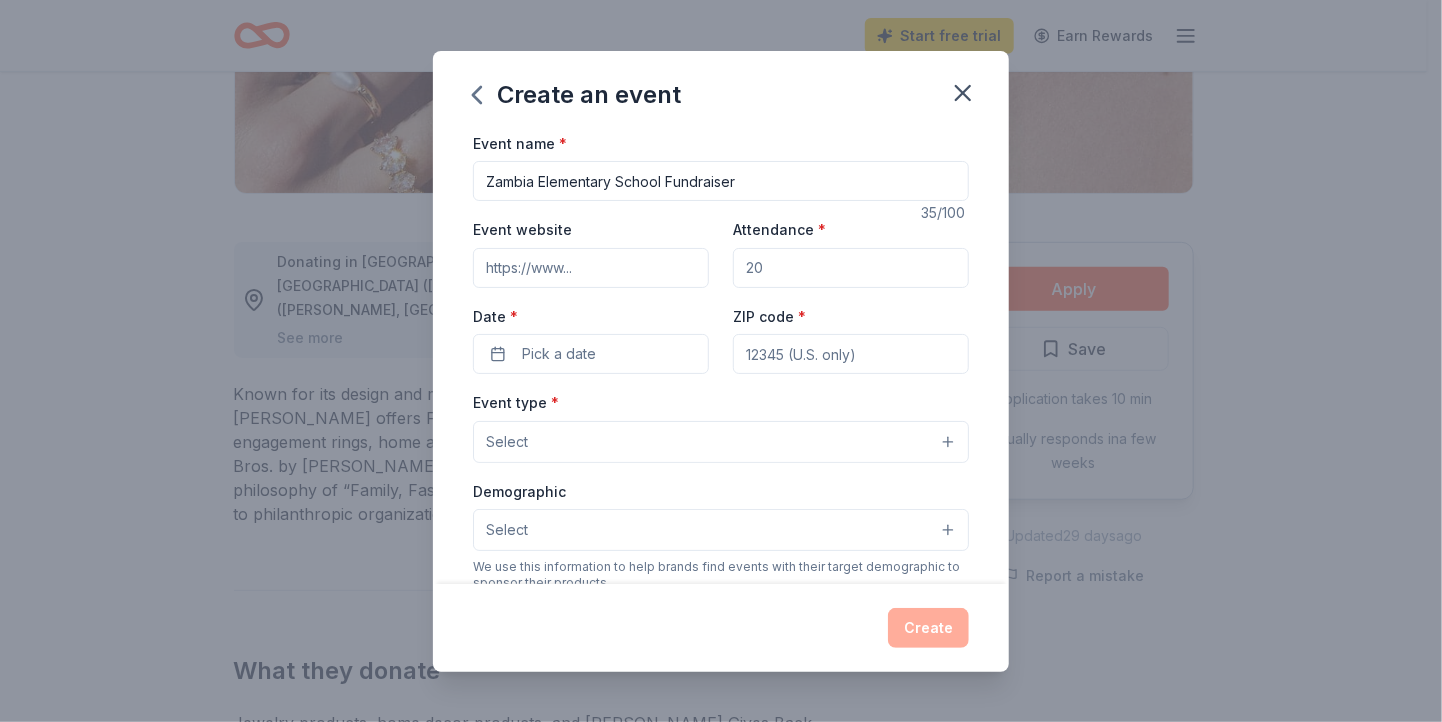 type on "Zambia Elementary School Fundraiser" 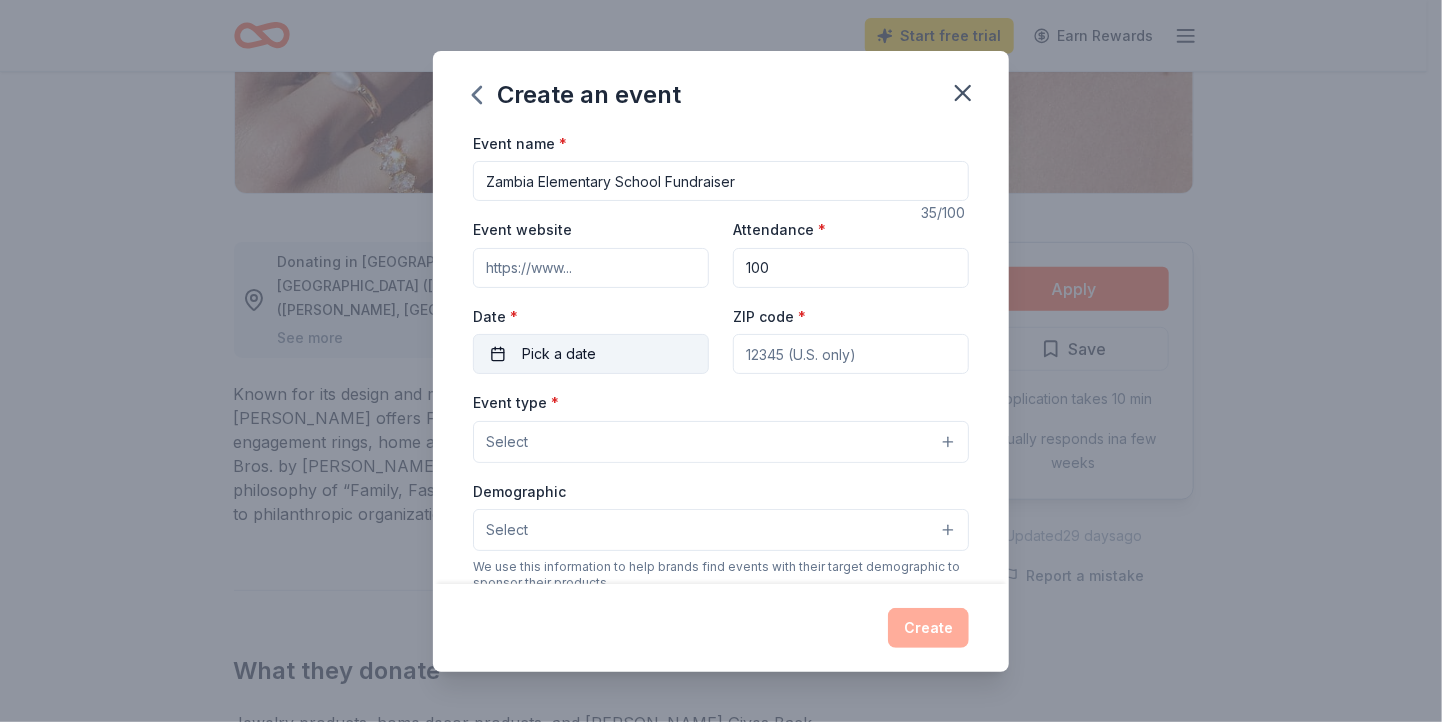 type on "100" 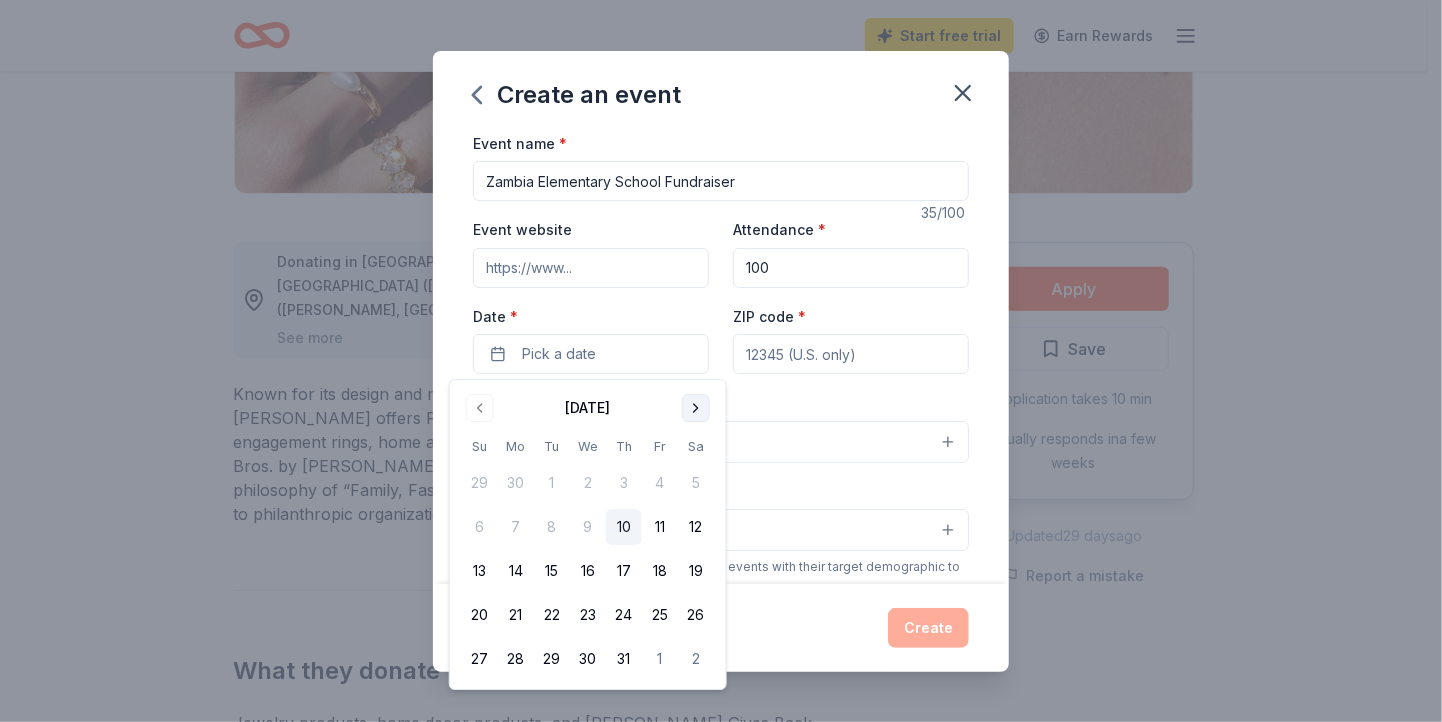 click at bounding box center (696, 408) 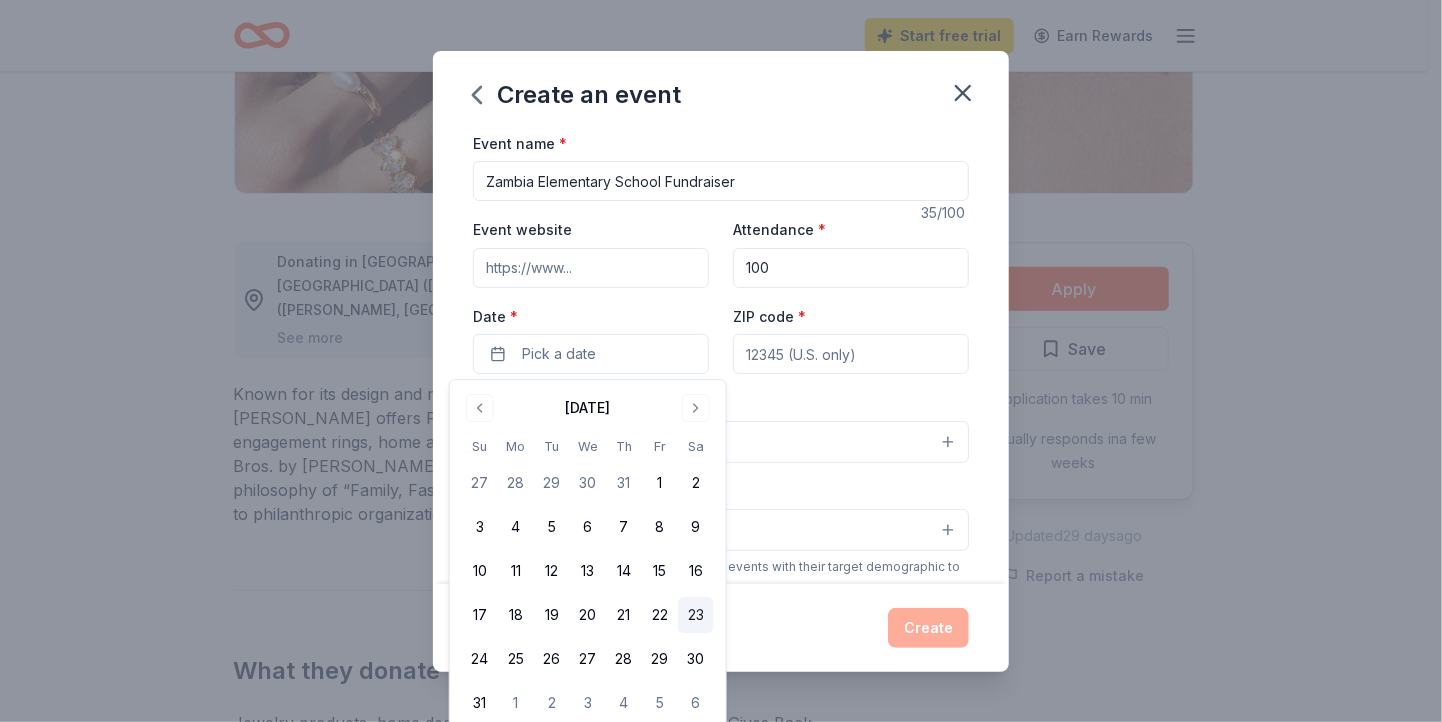 click on "23" at bounding box center [696, 615] 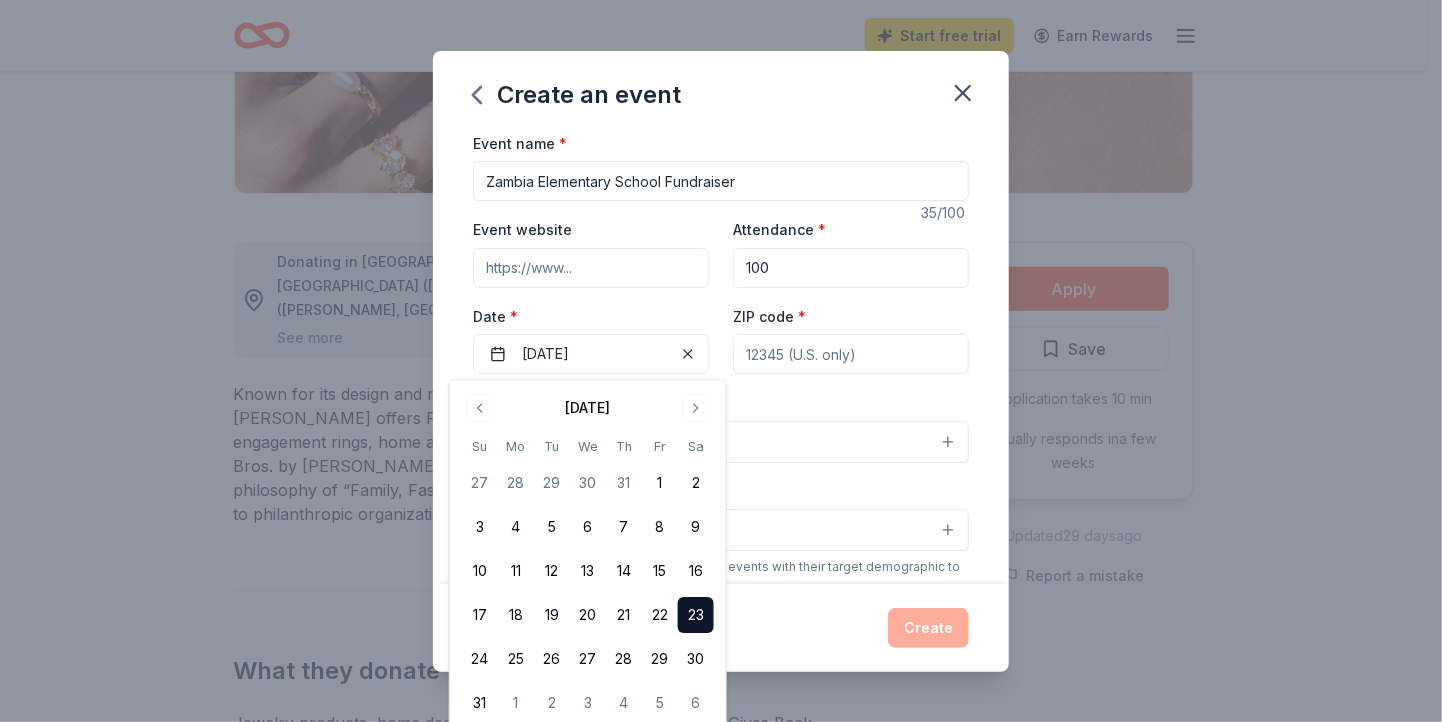 click on "ZIP code *" at bounding box center [851, 354] 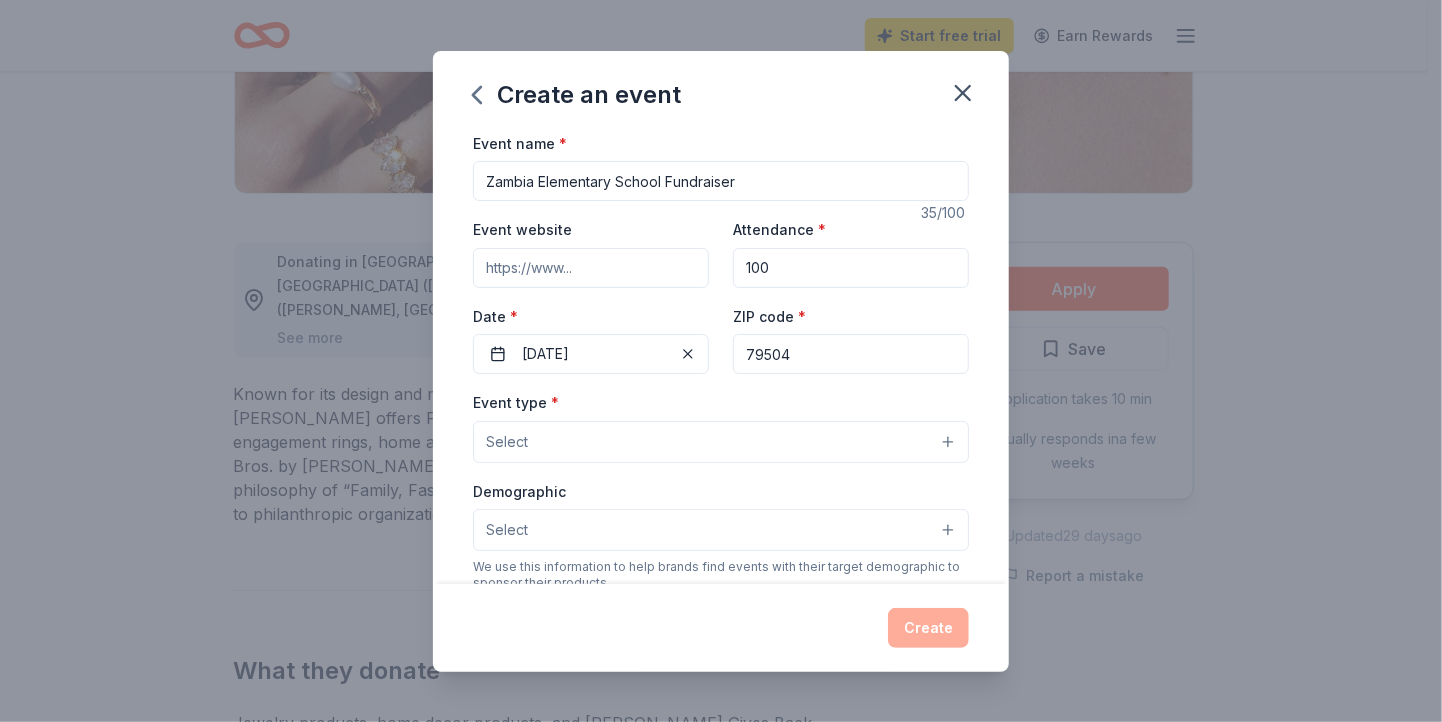 type on "79504" 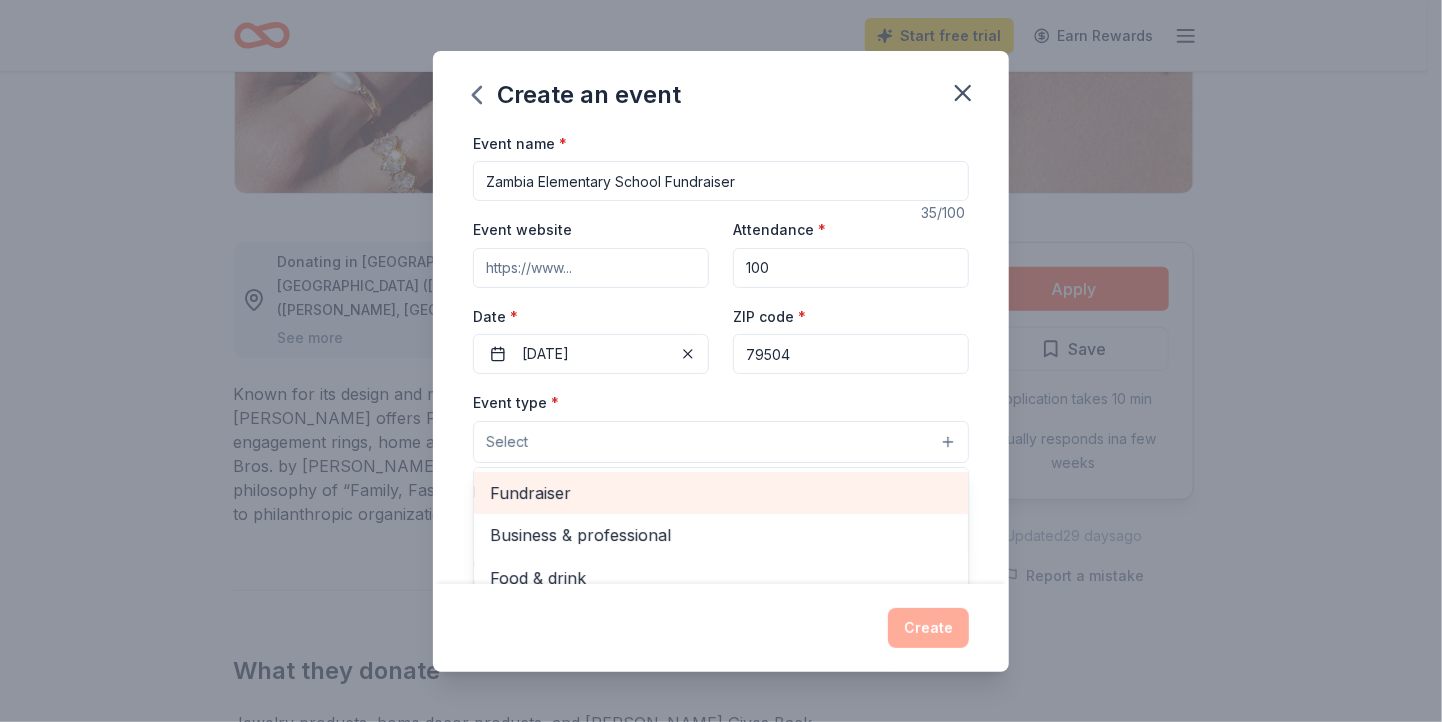 click on "Fundraiser" at bounding box center [721, 493] 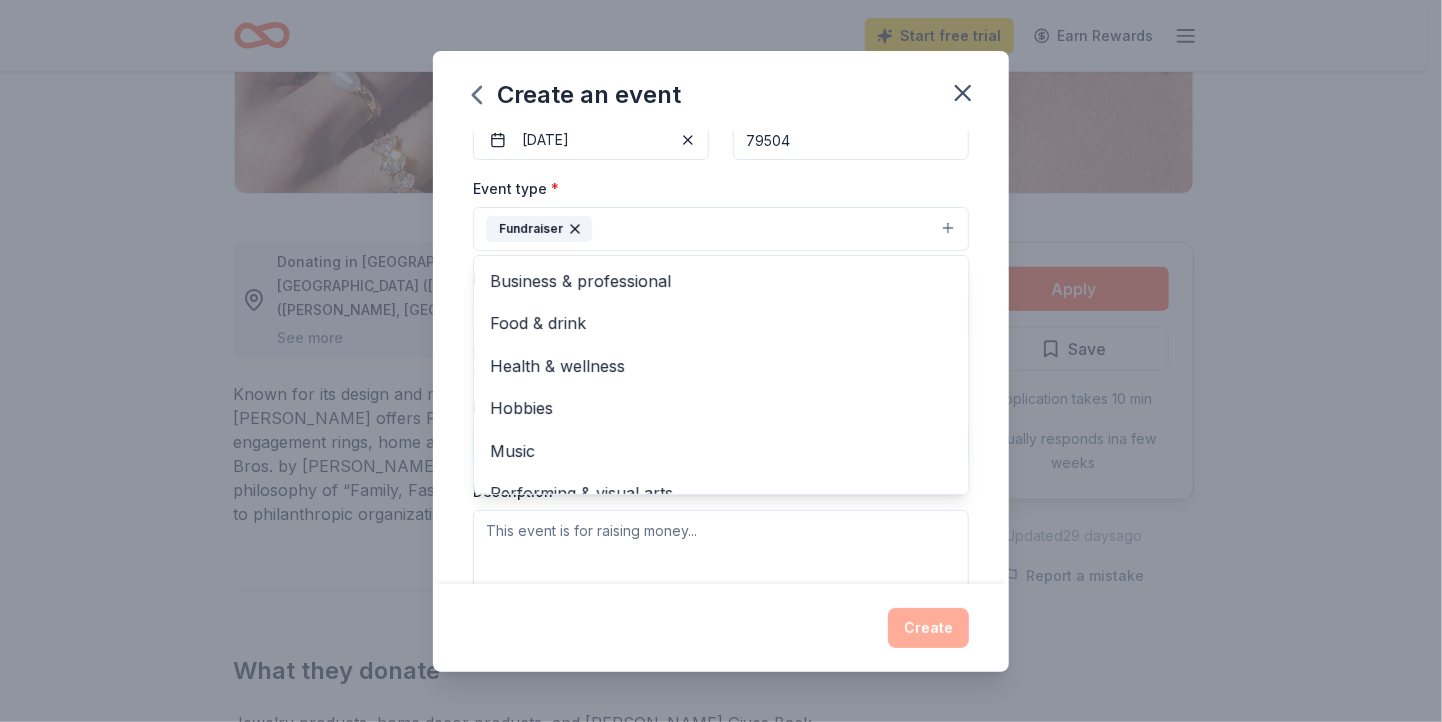 scroll, scrollTop: 238, scrollLeft: 0, axis: vertical 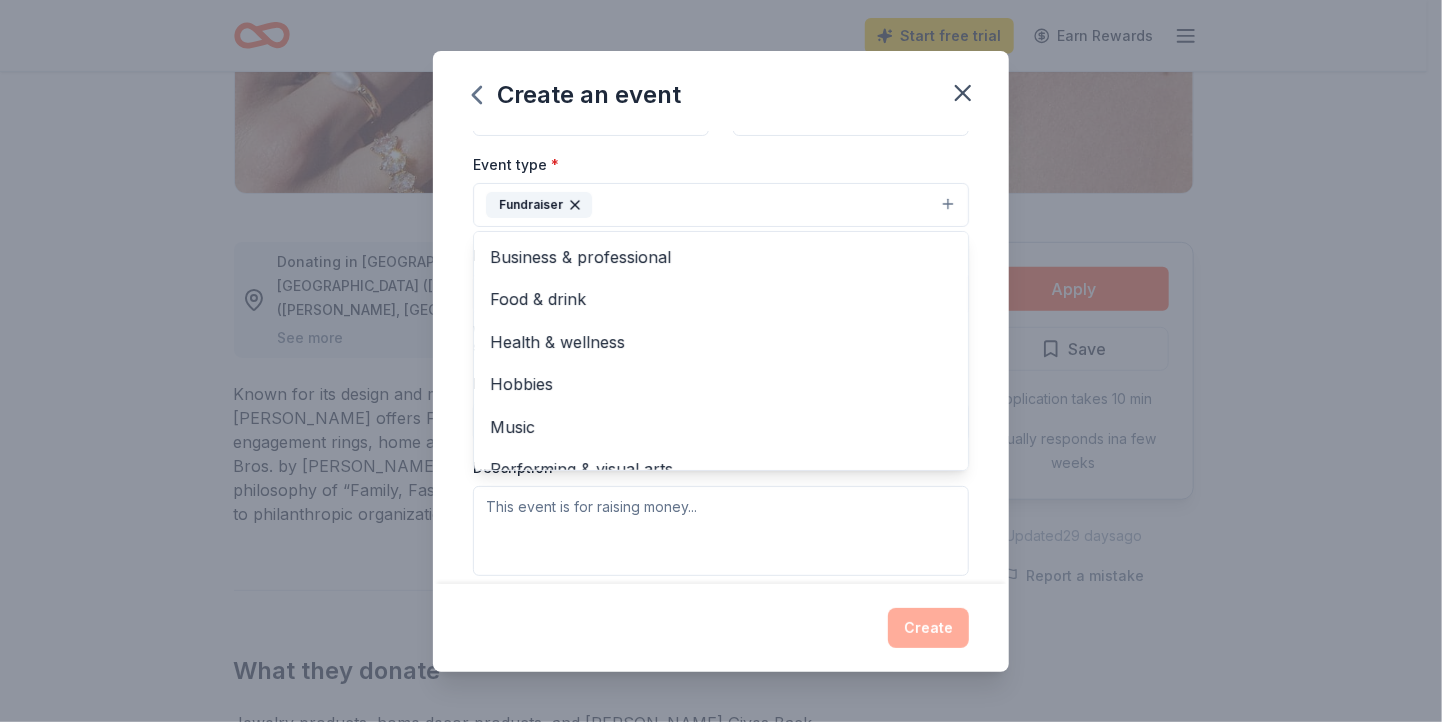 click on "Event name * Zambia Elementary School Fundraiser 35 /100 Event website Attendance * 100 Date * 08/23/2025 ZIP code * 79504 Event type * Fundraiser Business & professional Food & drink Health & wellness Hobbies Music Performing & visual arts Demographic Select We use this information to help brands find events with their target demographic to sponsor their products. Mailing address Apt/unit Description What are you looking for? * Auction & raffle Meals Snacks Desserts Alcohol Beverages Send me reminders Email me reminders of donor application deadlines Recurring event" at bounding box center (721, 357) 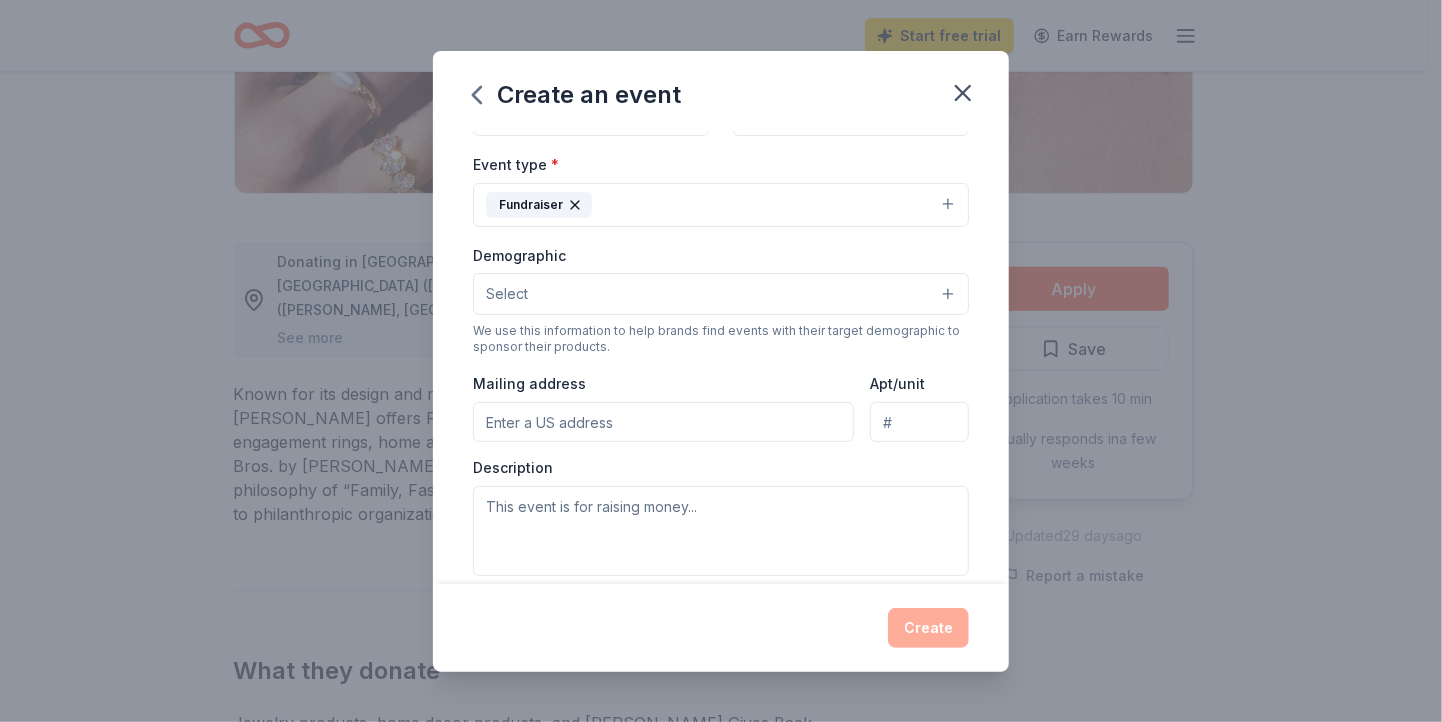 click on "Select" at bounding box center [721, 294] 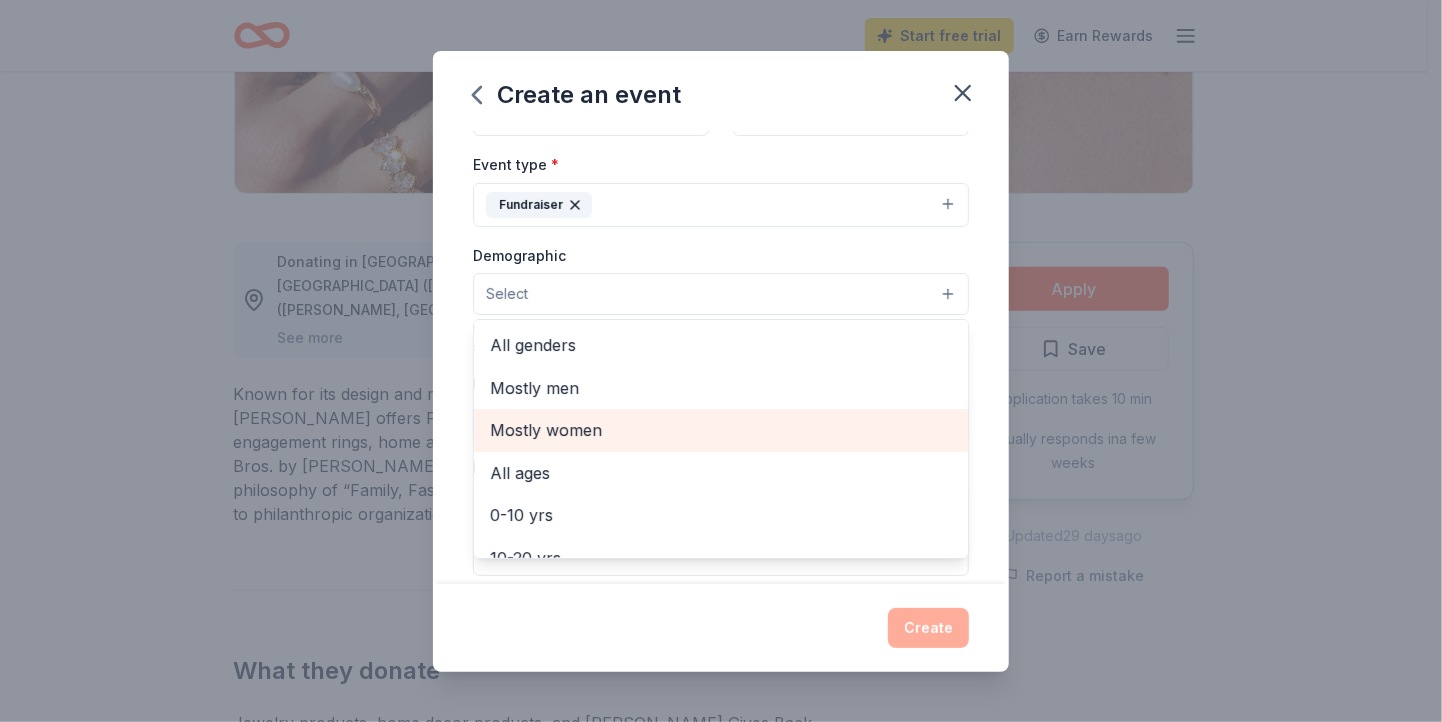 click on "Mostly women" at bounding box center [721, 430] 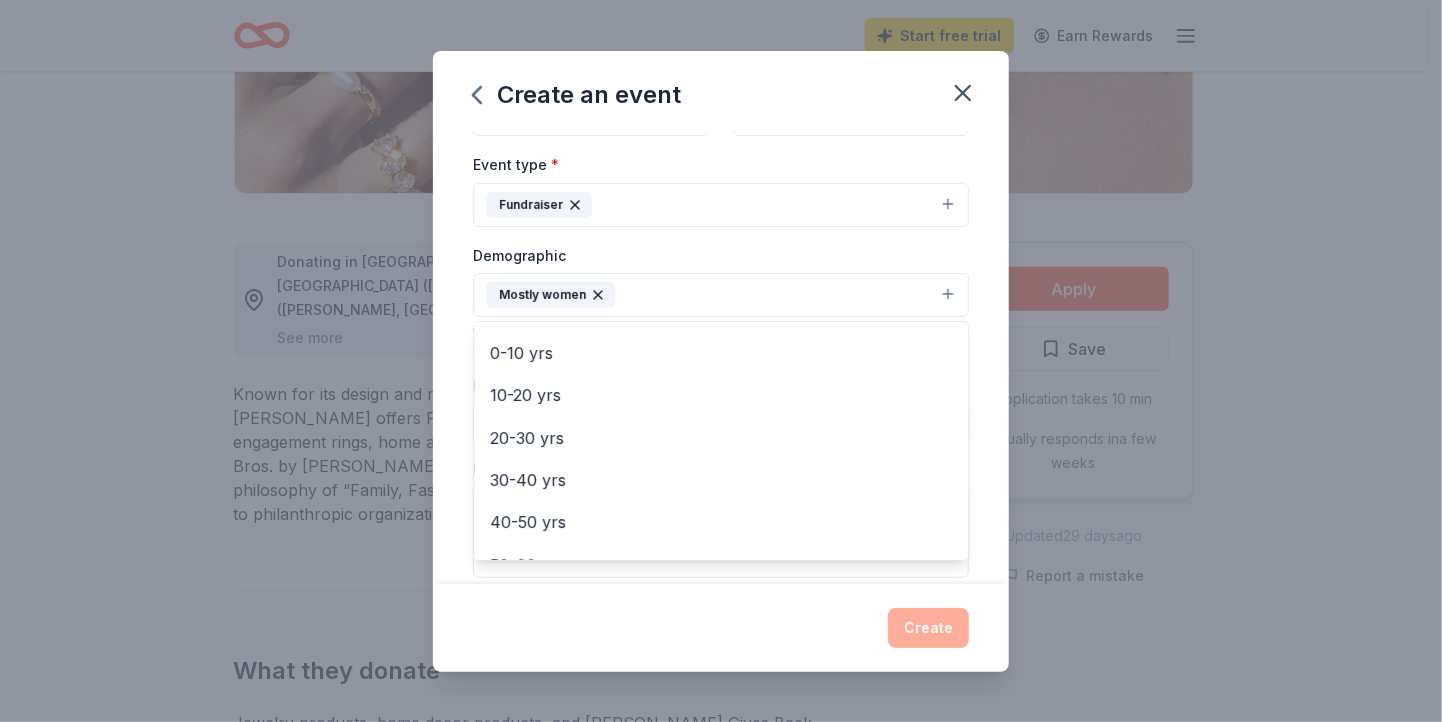 scroll, scrollTop: 126, scrollLeft: 0, axis: vertical 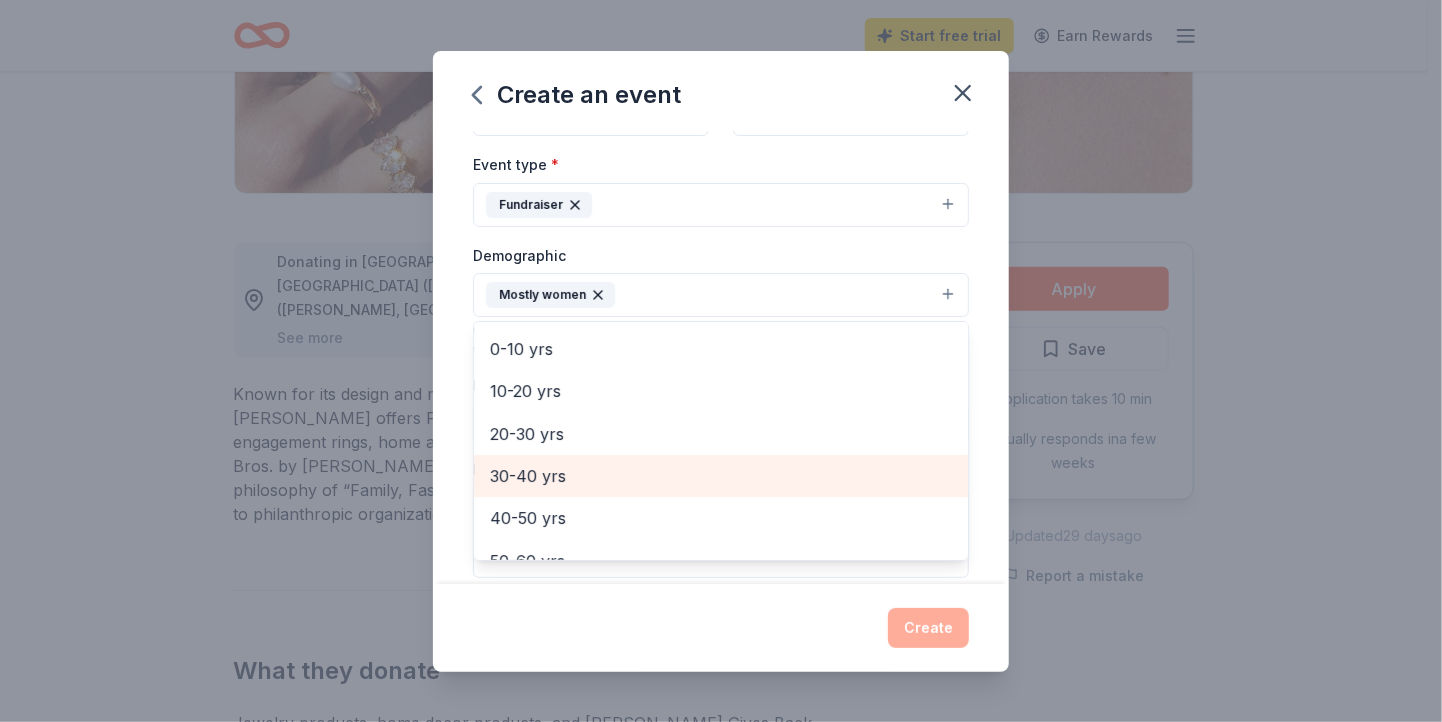 click on "30-40 yrs" at bounding box center [721, 476] 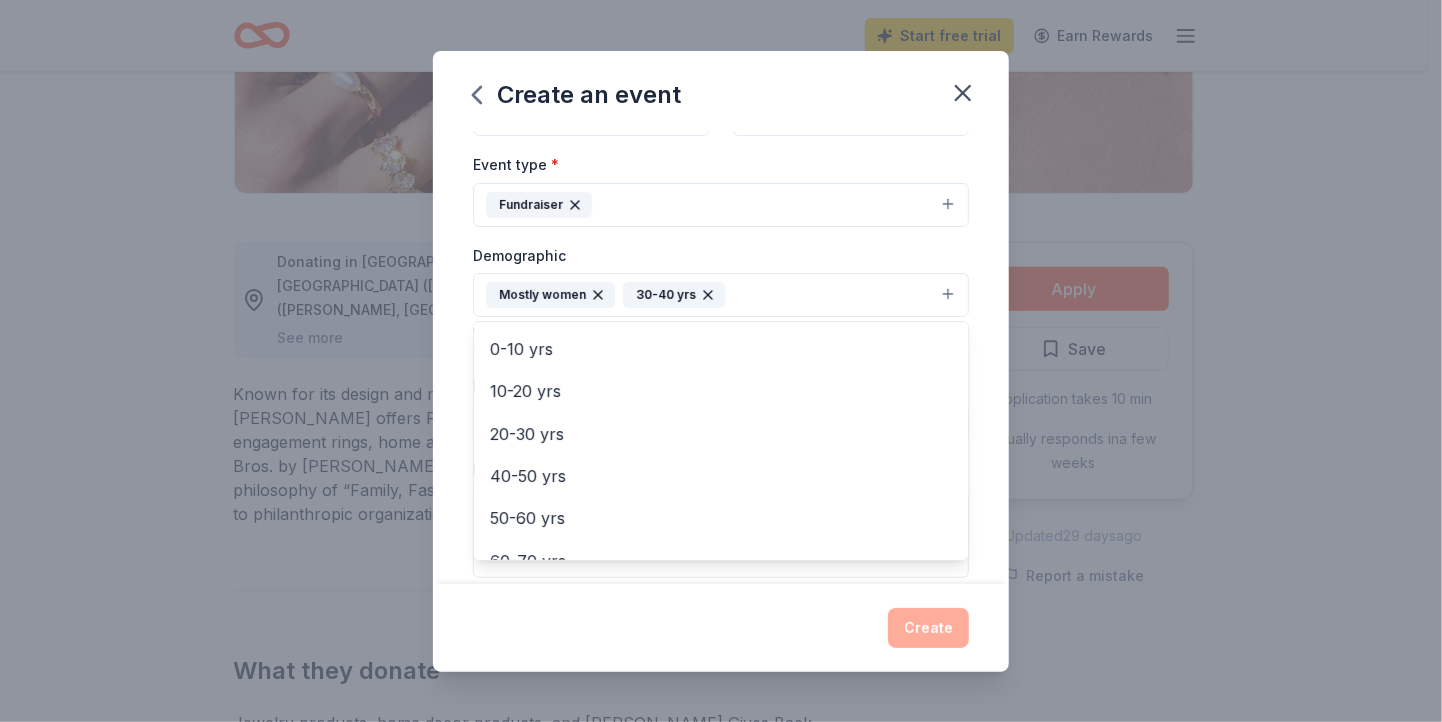 click on "Event name * Zambia Elementary School Fundraiser 35 /100 Event website Attendance * 100 Date * 08/23/2025 ZIP code * 79504 Event type * Fundraiser Demographic Mostly women 30-40 yrs All genders Mostly men All ages 0-10 yrs 10-20 yrs 20-30 yrs 40-50 yrs 50-60 yrs 60-70 yrs 70-80 yrs 80+ yrs We use this information to help brands find events with their target demographic to sponsor their products. Mailing address Apt/unit Description What are you looking for? * Auction & raffle Meals Snacks Desserts Alcohol Beverages Send me reminders Email me reminders of donor application deadlines Recurring event" at bounding box center (721, 357) 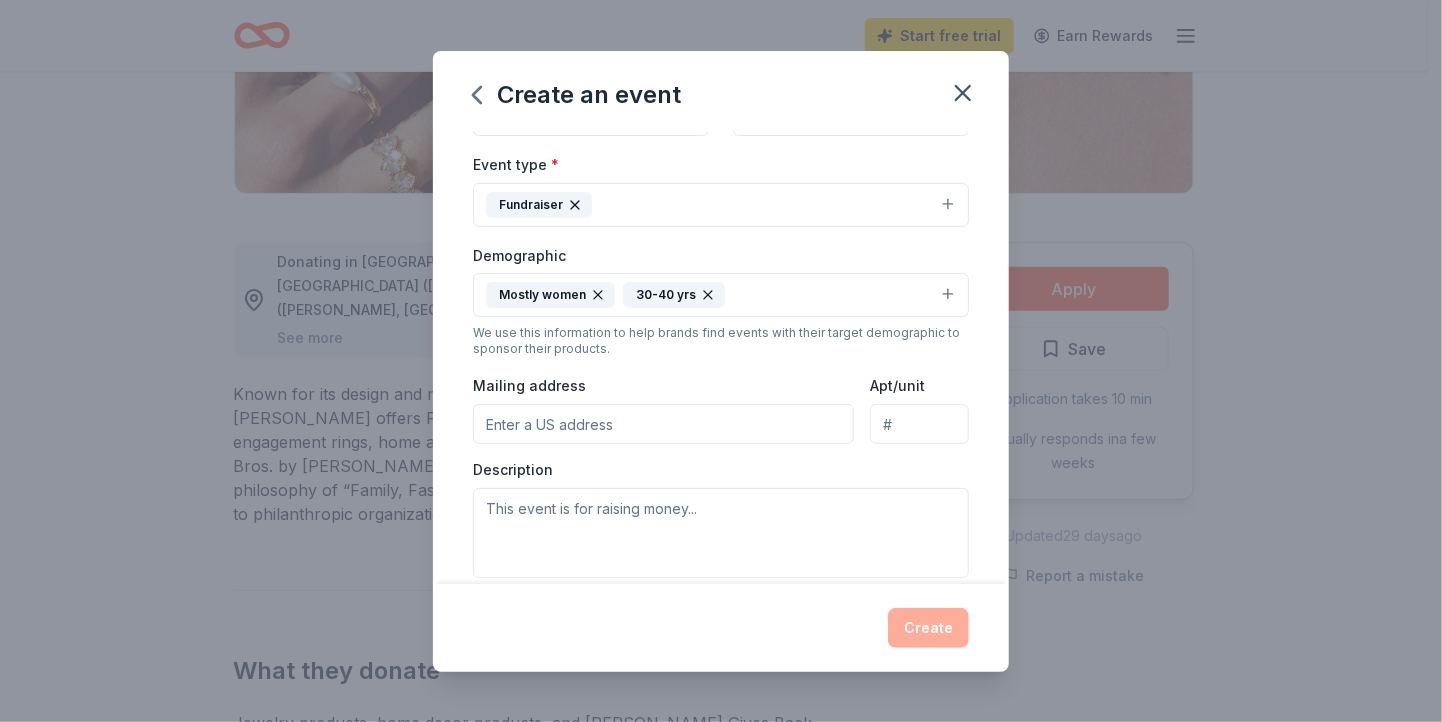 click on "Mailing address" at bounding box center (663, 424) 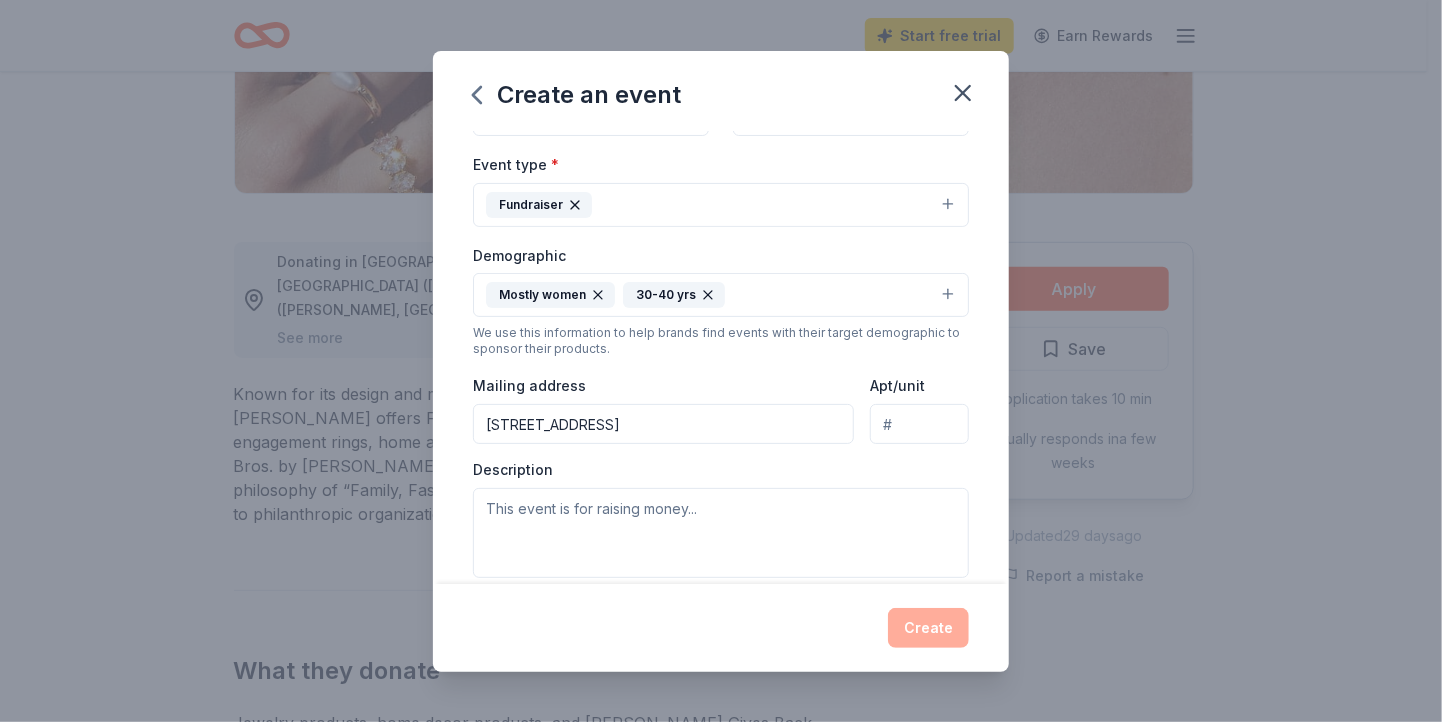type on "1794 County Road 527, Baird, TX, 79504" 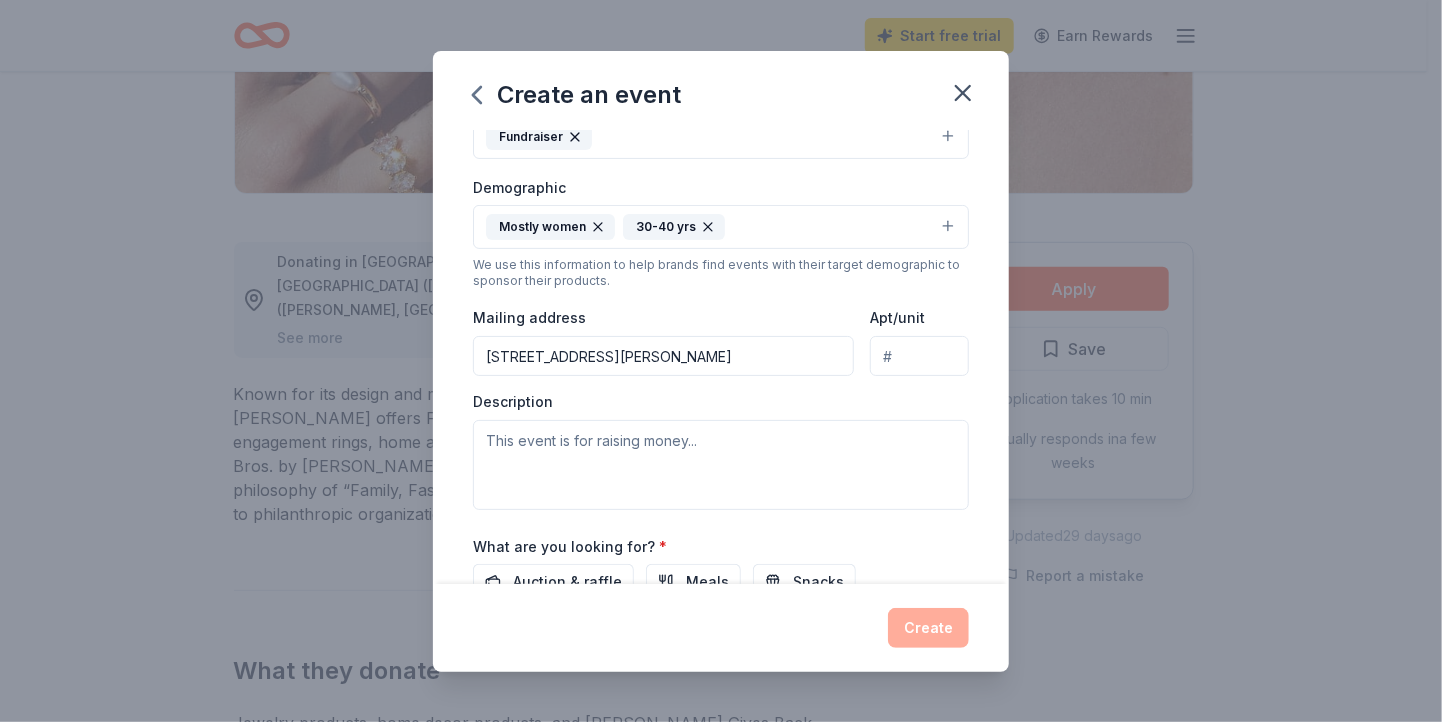 scroll, scrollTop: 356, scrollLeft: 0, axis: vertical 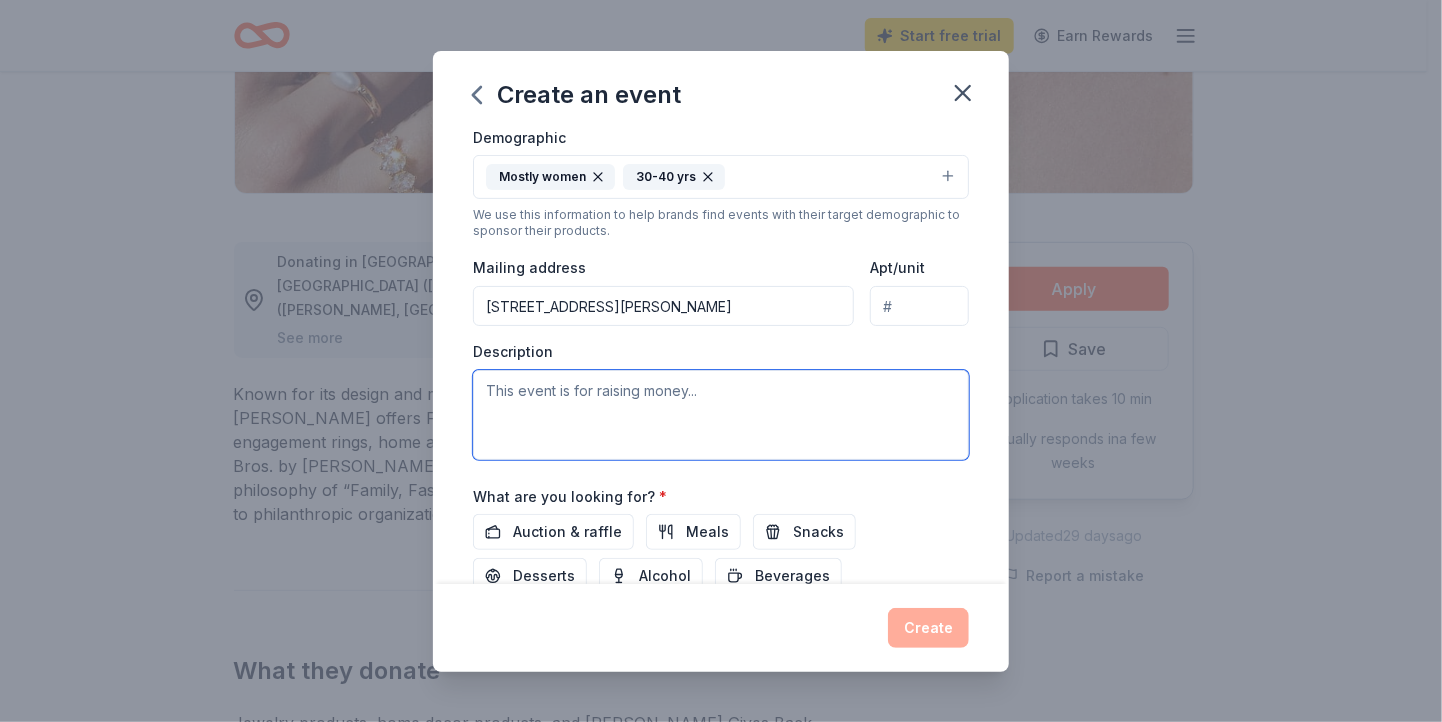 click at bounding box center [721, 415] 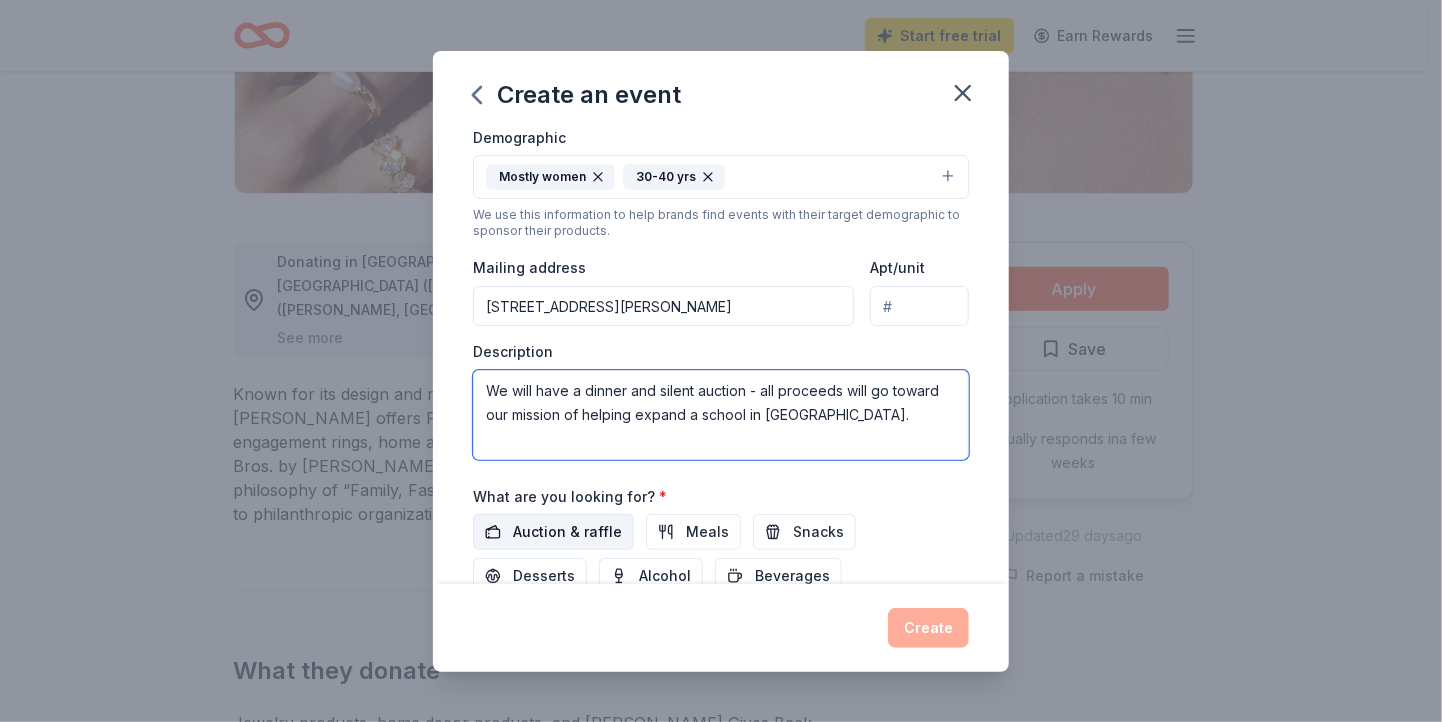 type on "We will have a dinner and silent auction - all proceeds will go toward our mission of helping expand a school in [GEOGRAPHIC_DATA]." 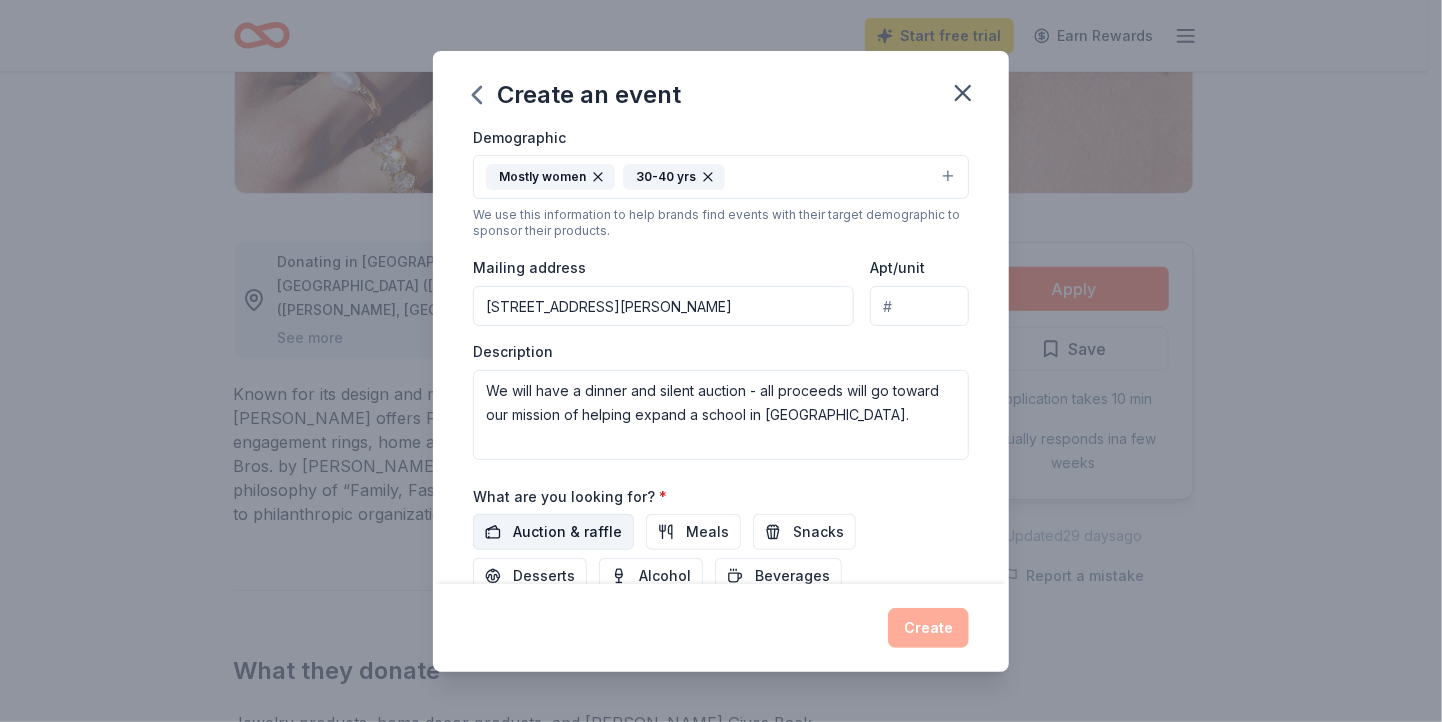 click on "Auction & raffle" at bounding box center (567, 532) 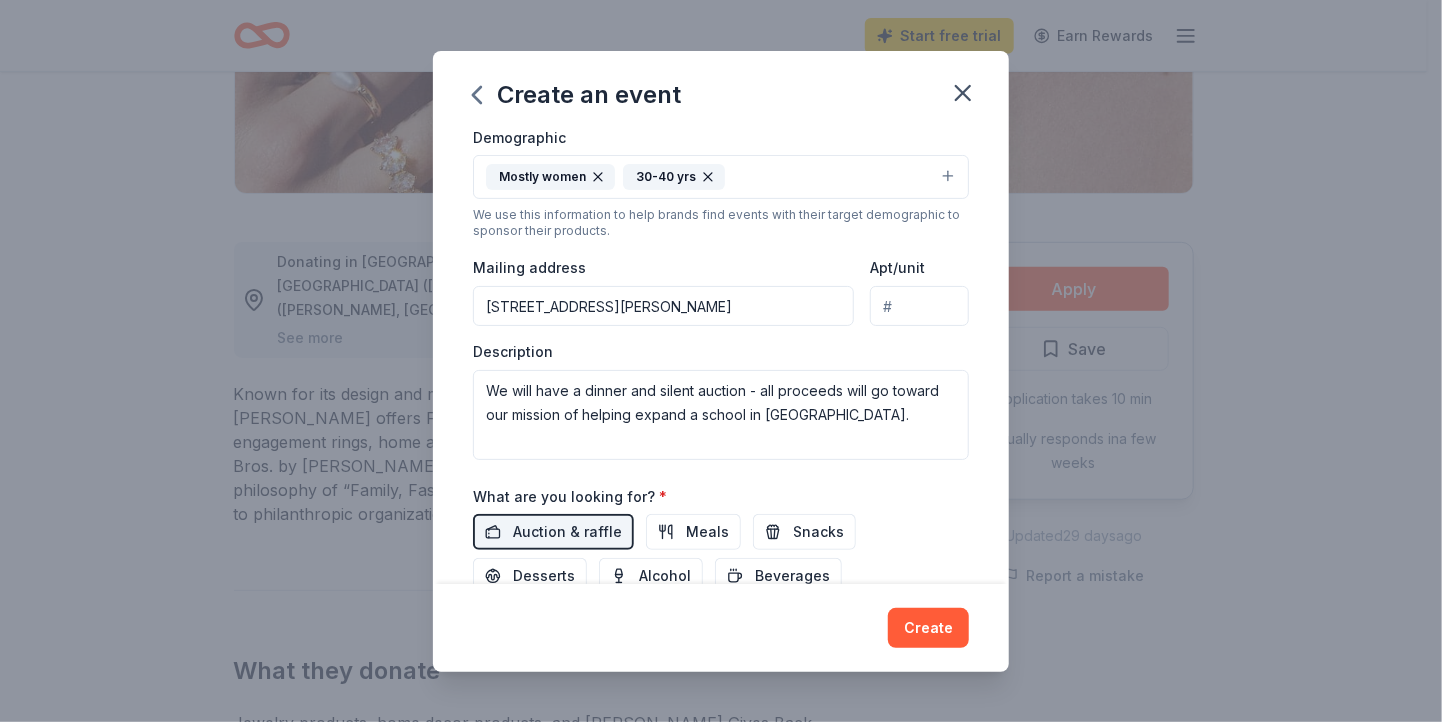 scroll, scrollTop: 505, scrollLeft: 0, axis: vertical 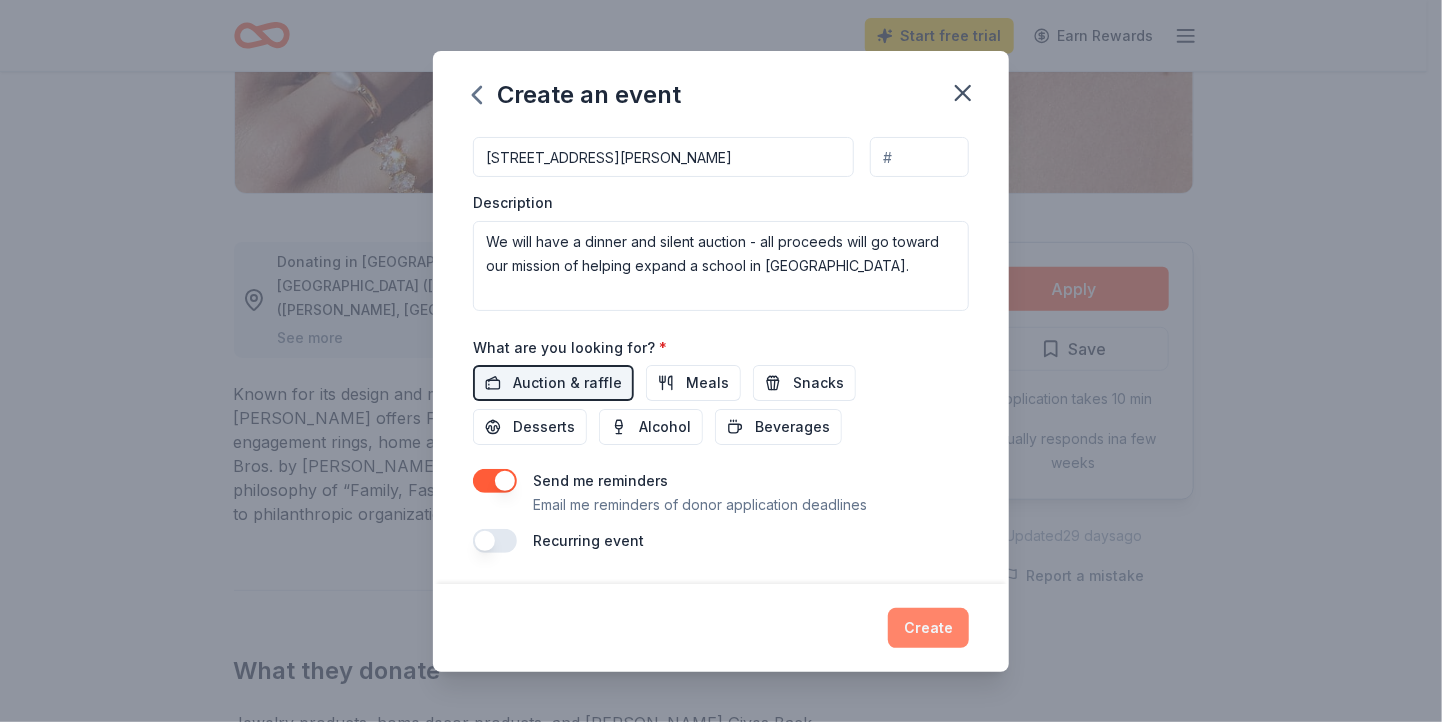 click on "Create" at bounding box center [928, 628] 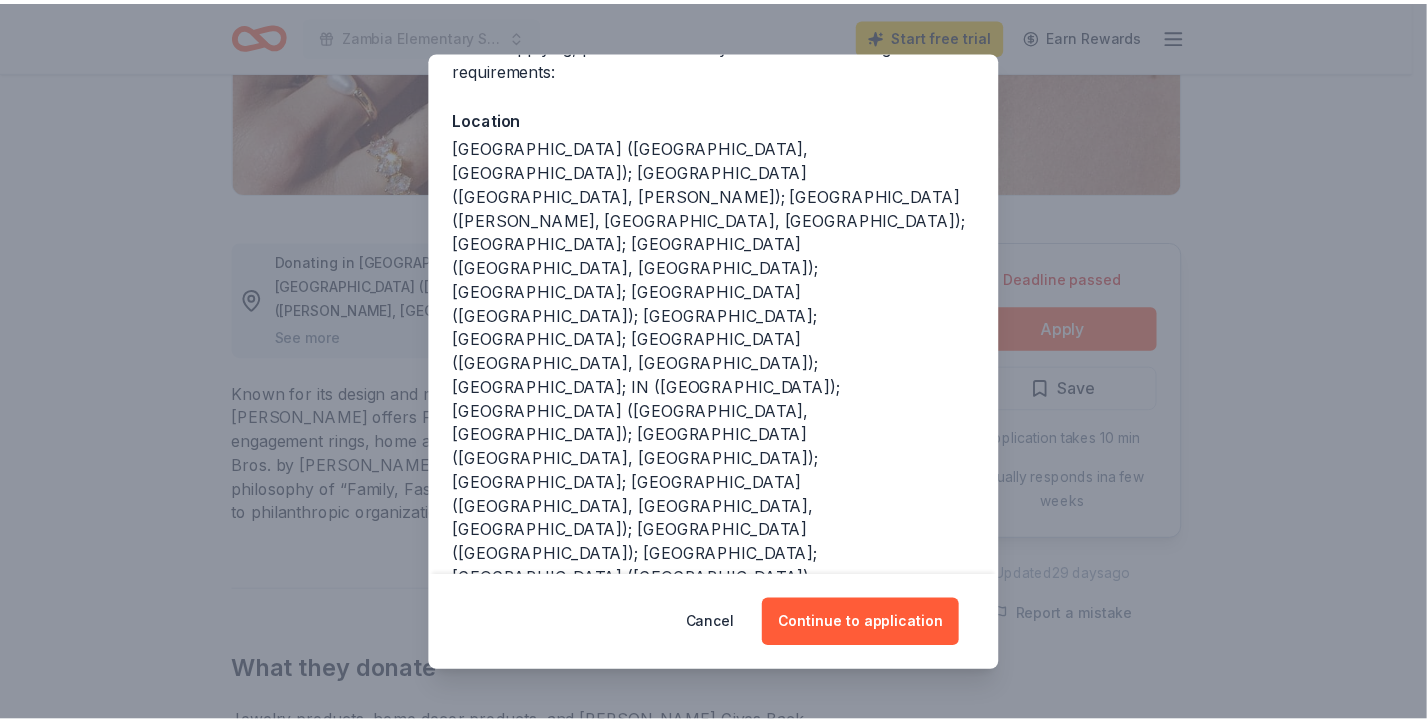 scroll, scrollTop: 252, scrollLeft: 0, axis: vertical 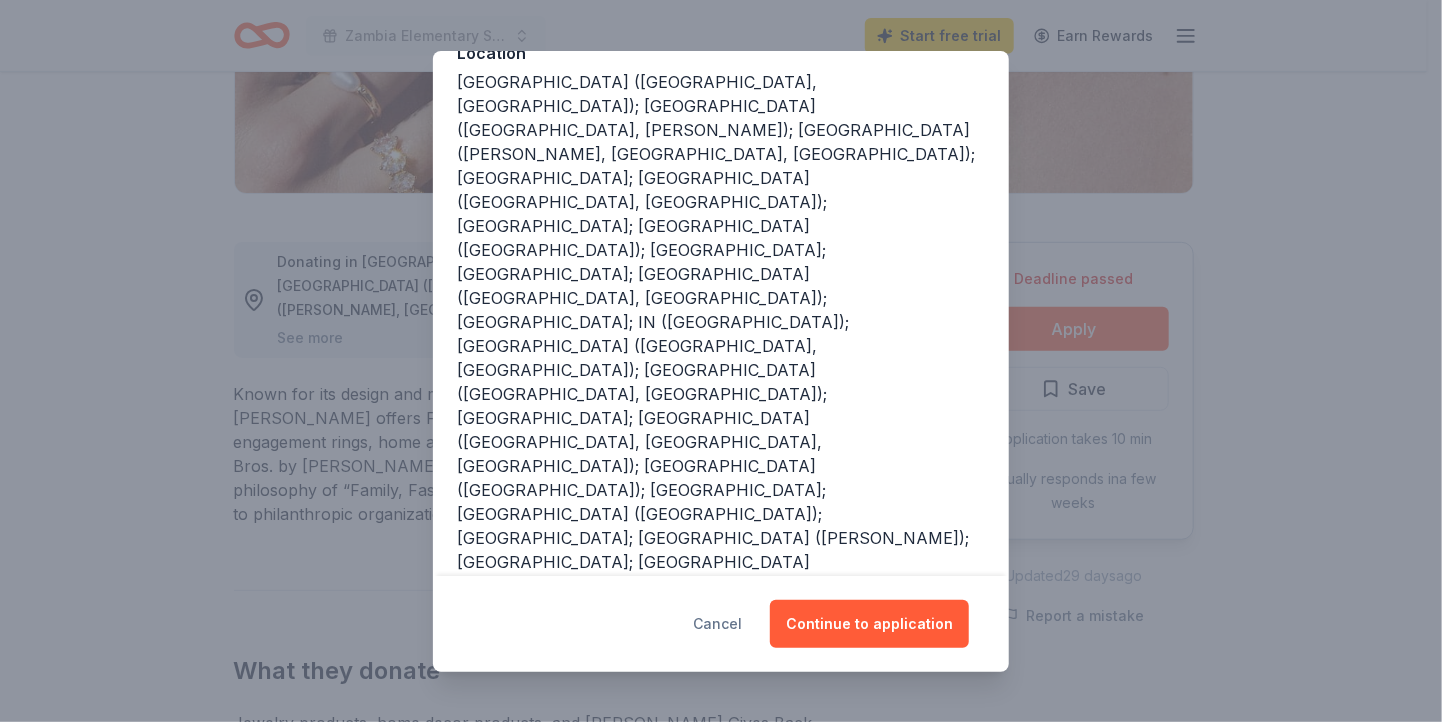 click on "Cancel" at bounding box center (717, 624) 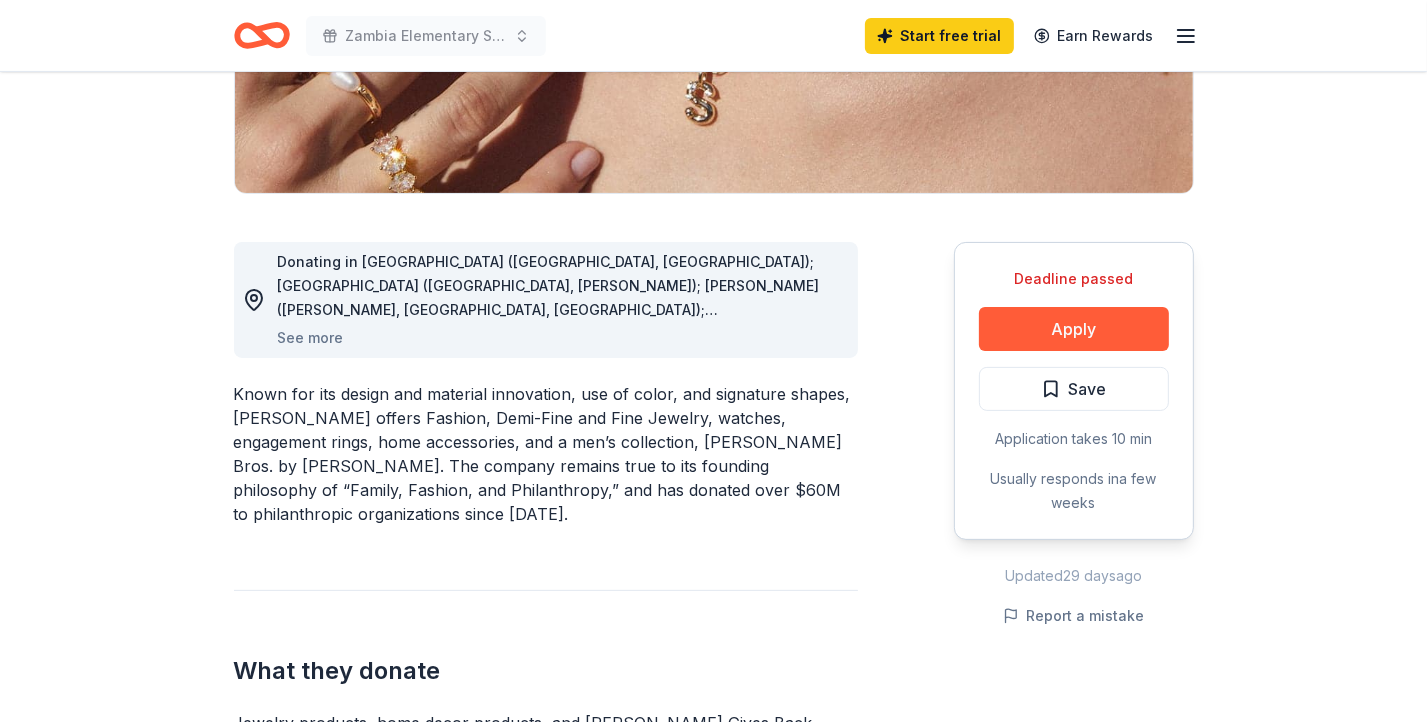 click 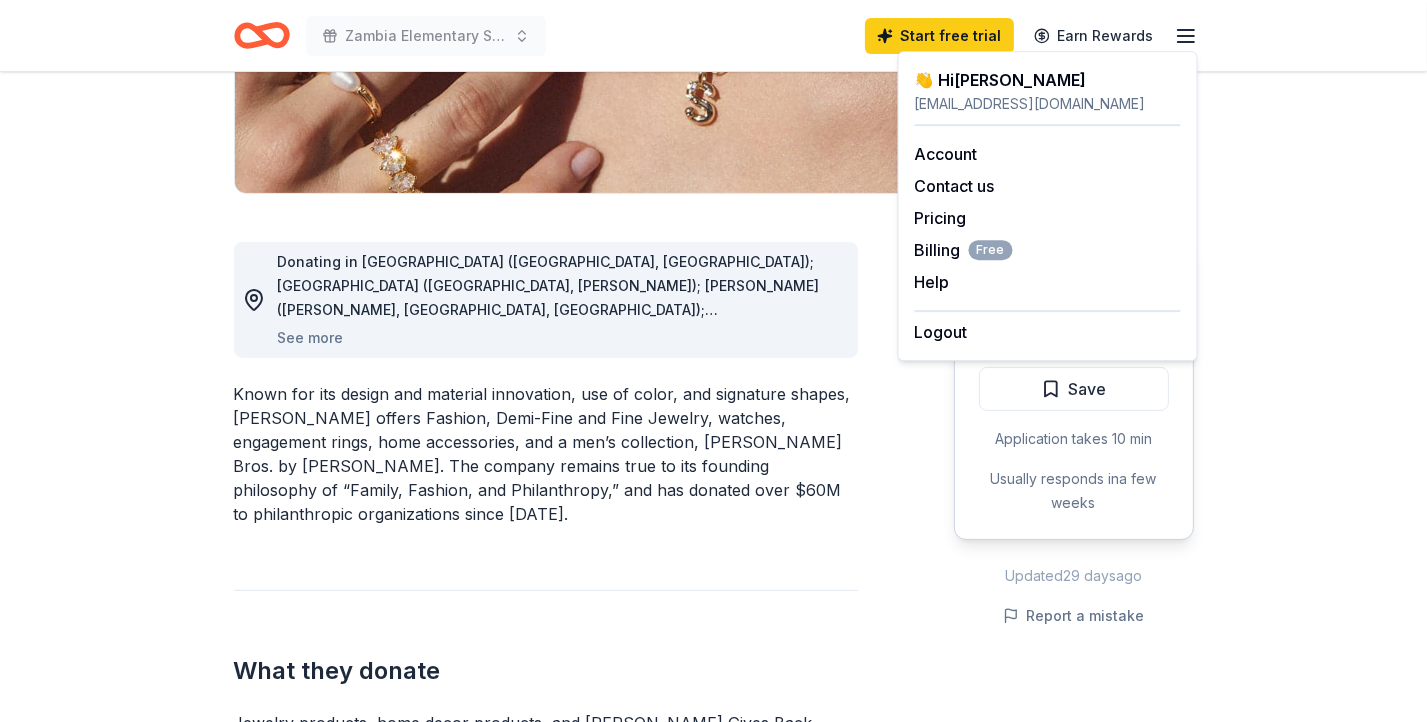 click on "Deadline passed Share Kendra Scott 4.7 • 116  reviews 14   applies  last week approval rate donation value Share Donating in AL (Birmingham, Huntsville); AR (Little Rock, Rogers); AZ (Chandler, Scottsdale, Tucson); CA; CO (Denver, Lone Tree); DC; DE (Newark); FL; GA; IA (Coralville, Des Moines); IL; IN (Indianapolis); KS (Leawood, Wichita); KY (Lexington, Louisville); LA; MA (Boston, Dedham, Lynnfield); MD (Bethesda); MI; MN (Bloomington); MO; MS (Jackson); NC; NE (Omaha); NJ (Paramus, Short Hills); NM (Albuquerque); NV (Las Vegas); NY; OH; OK; PA; SC; TN; TX; VA; WI (Brookfield, Madison) See more Known for its design and material innovation, use of color, and signature shapes, Kendra Scott offers Fashion, Demi-Fine and Fine Jewelry, watches, engagement rings, home accessories, and a men’s collection, Scott Bros. by Kendra Scott. The company remains true to its founding philosophy of “Family, Fashion, and Philanthropy,” and has donated over $60M to philanthropic organizations since 2010.  Preferred 20" at bounding box center [713, 1368] 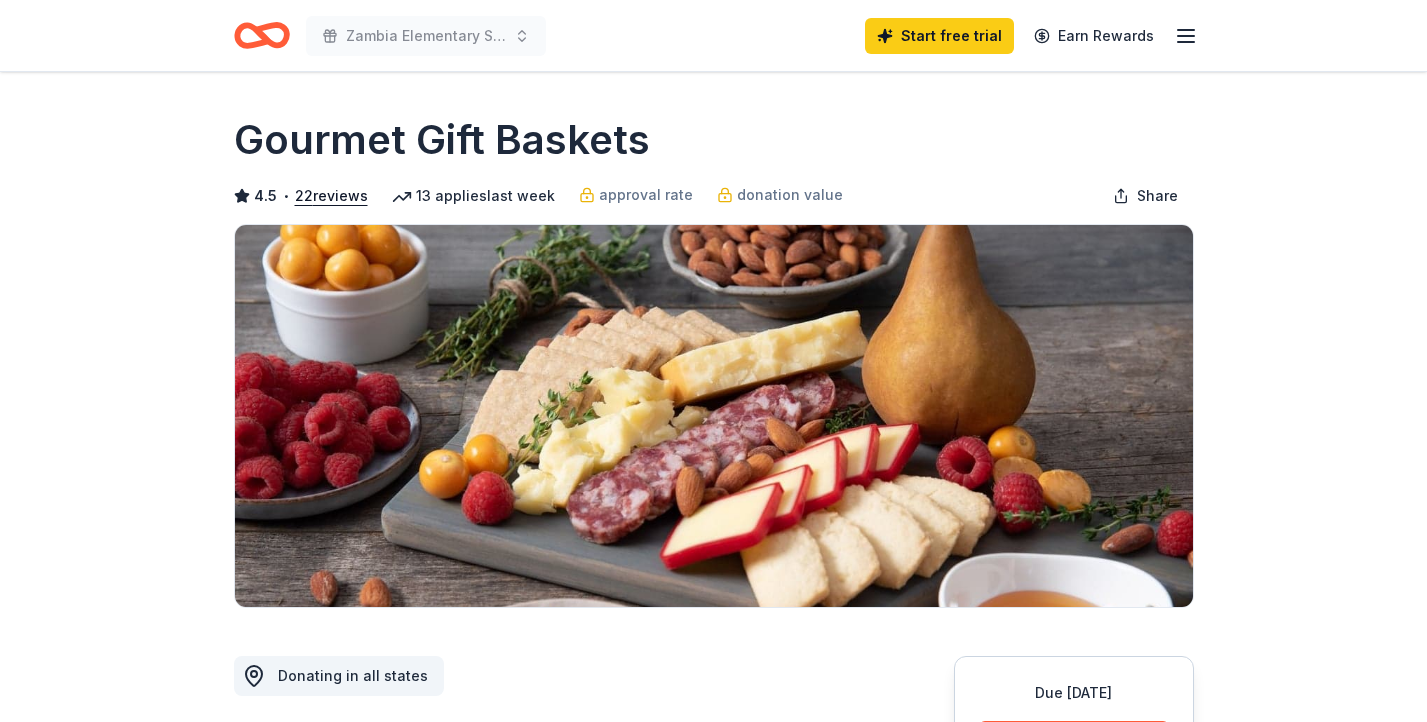 scroll, scrollTop: 0, scrollLeft: 0, axis: both 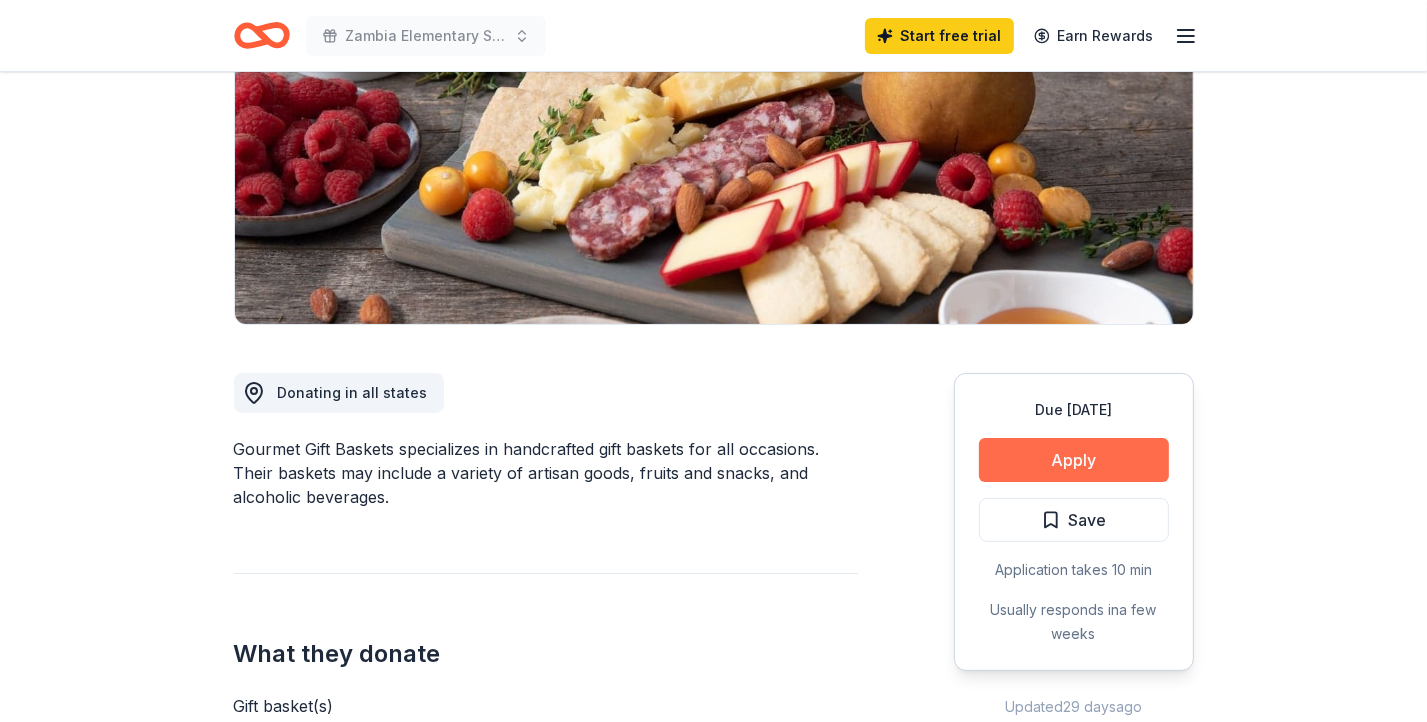 click on "Apply" at bounding box center [1074, 460] 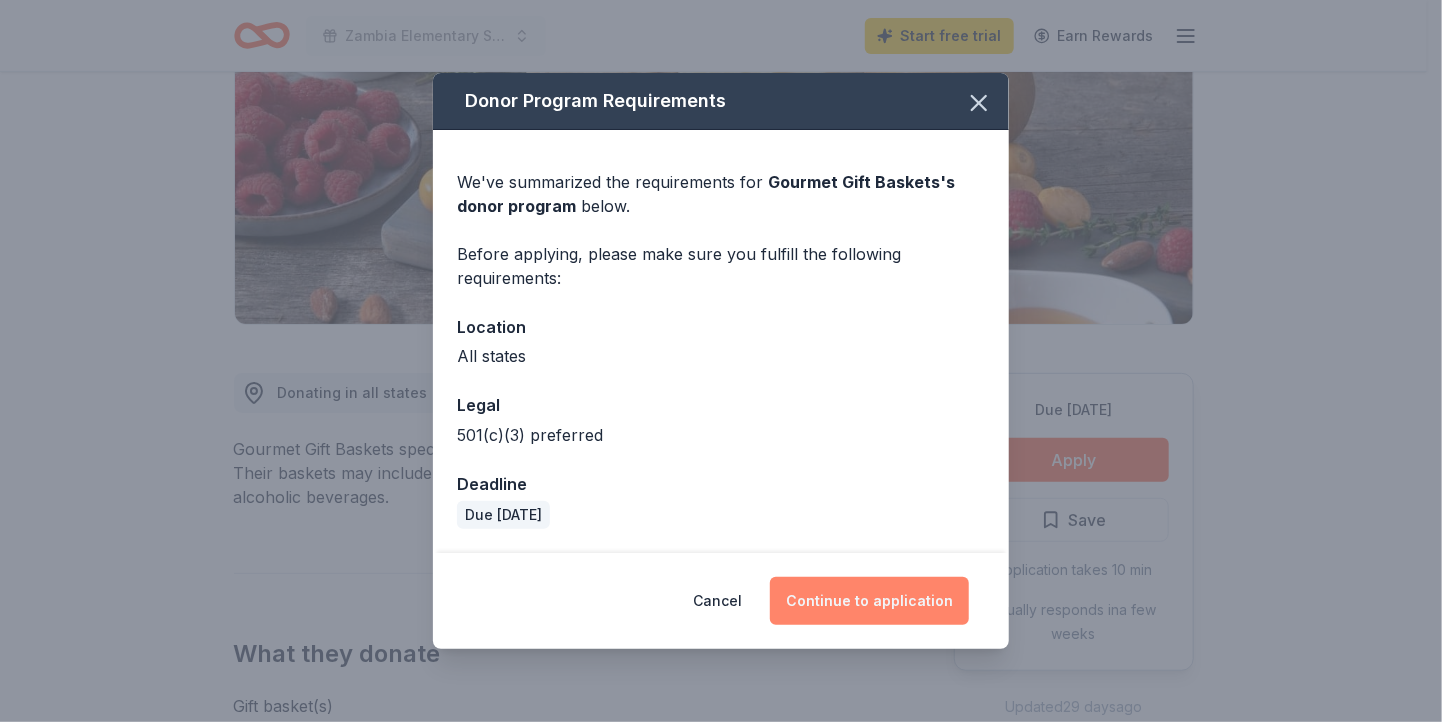 click on "Continue to application" at bounding box center (869, 601) 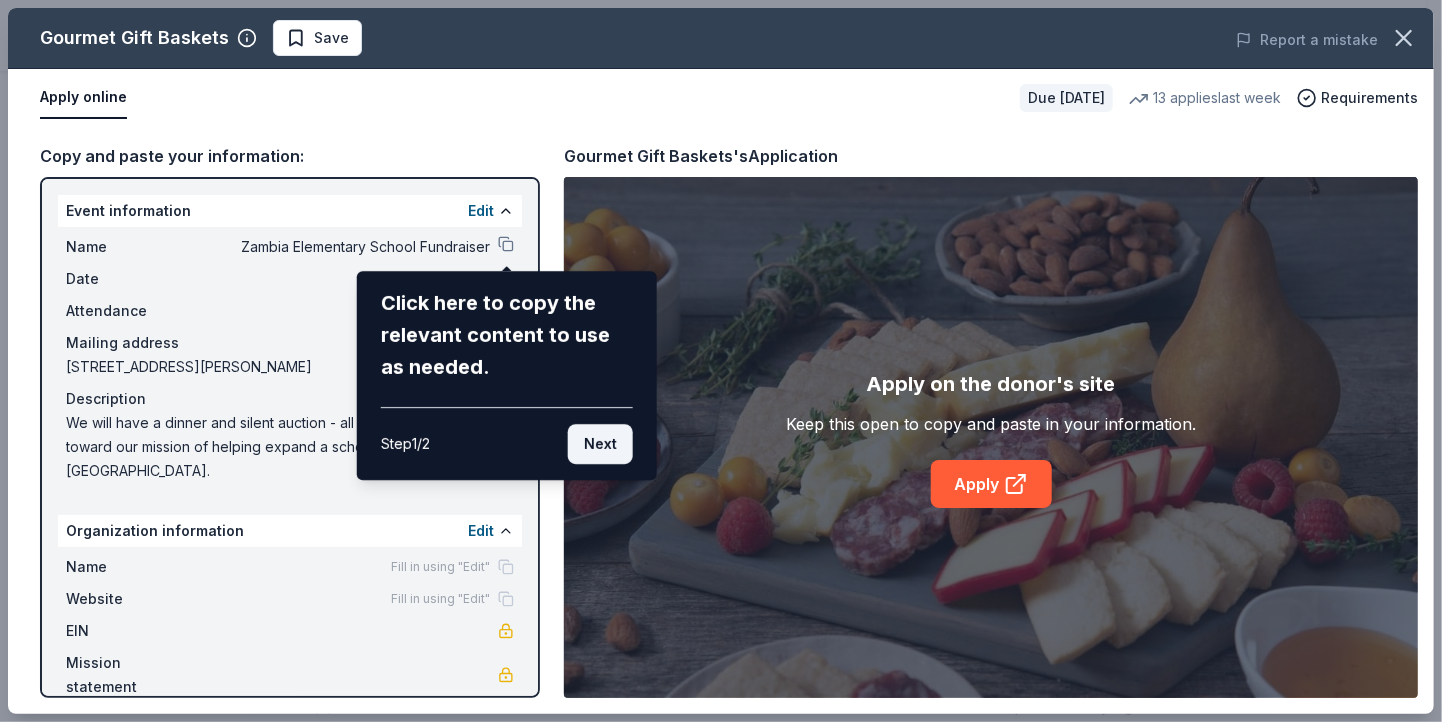 click on "Next" at bounding box center (600, 444) 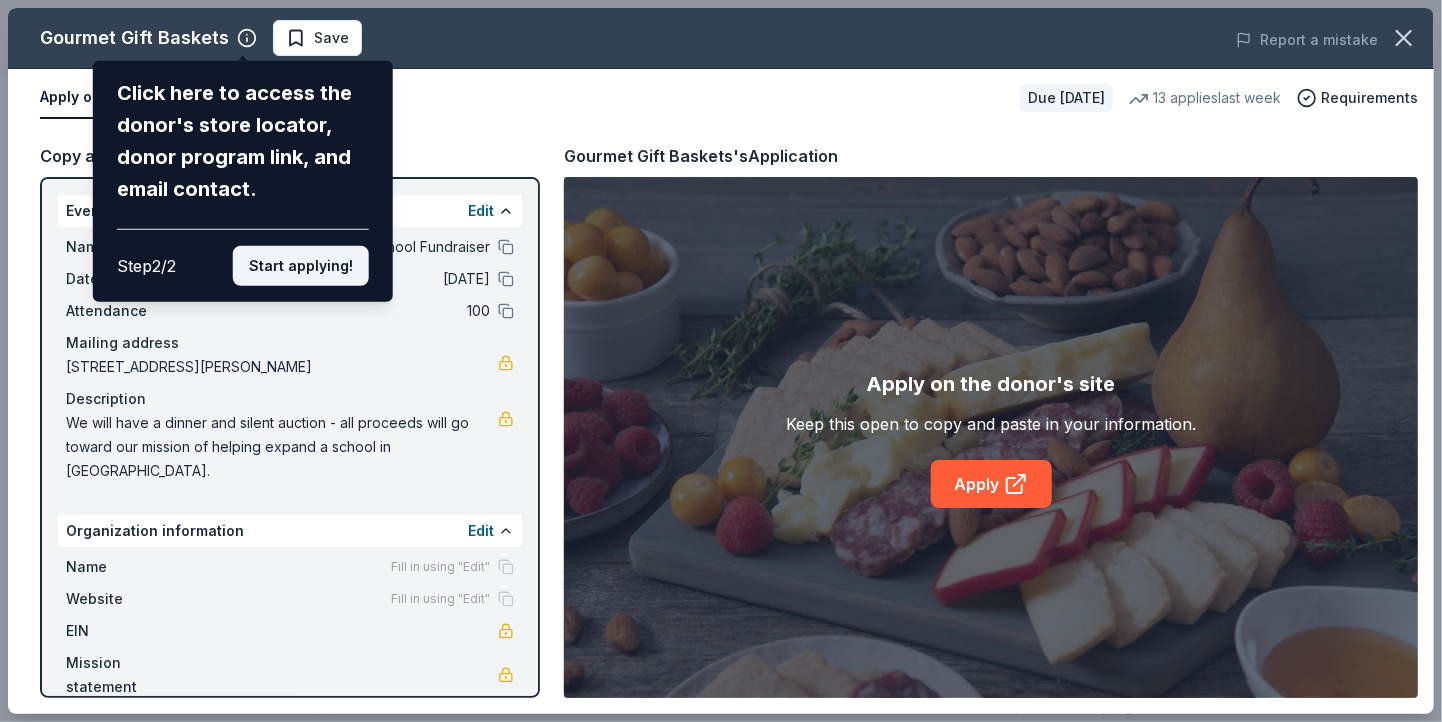 click on "Start applying!" at bounding box center [301, 266] 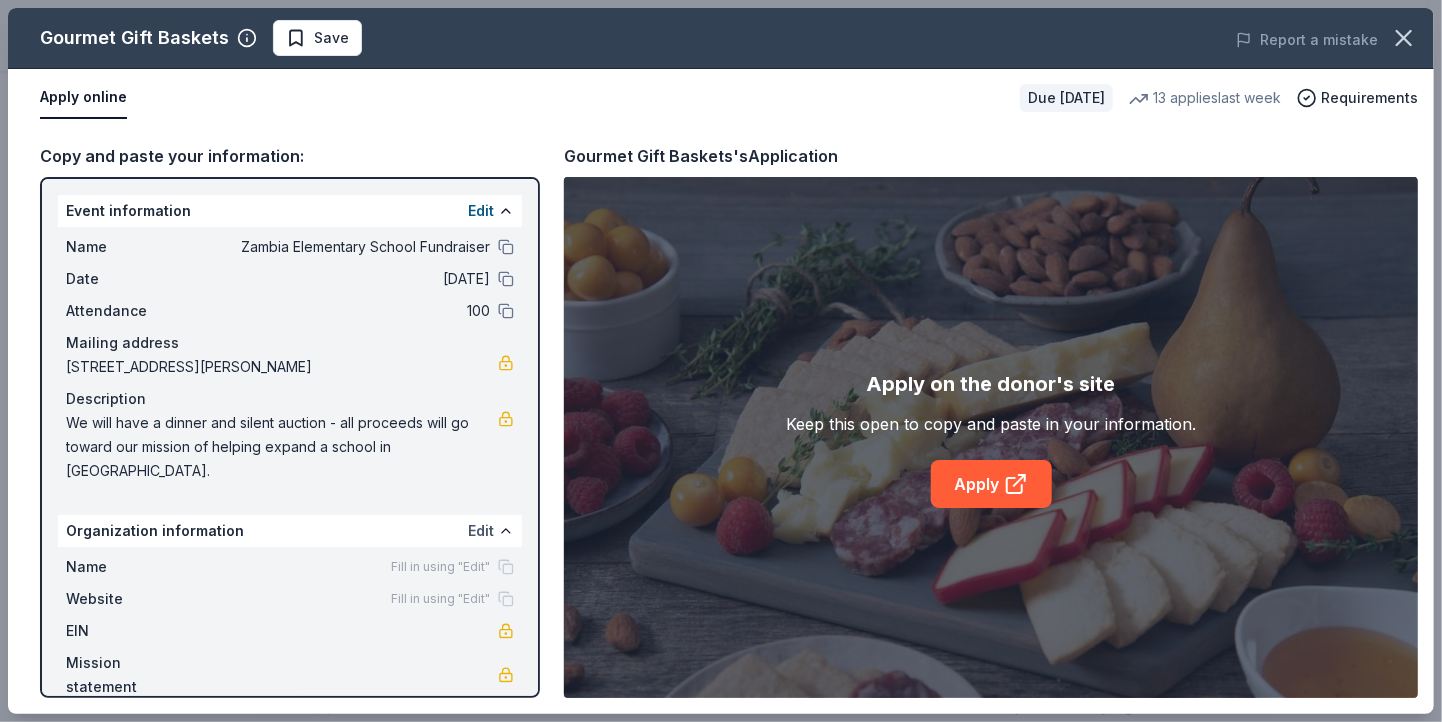 click on "Edit" at bounding box center [481, 531] 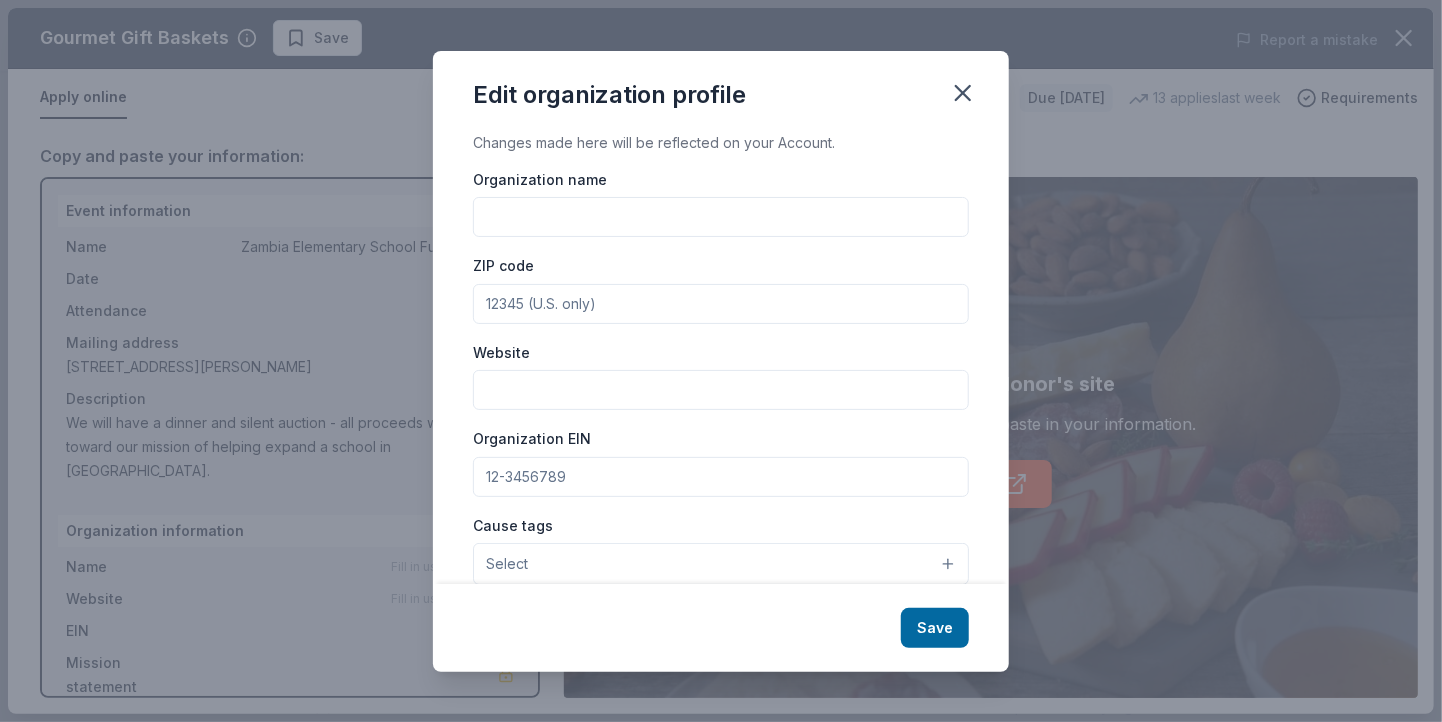 click on "Organization name" at bounding box center [721, 217] 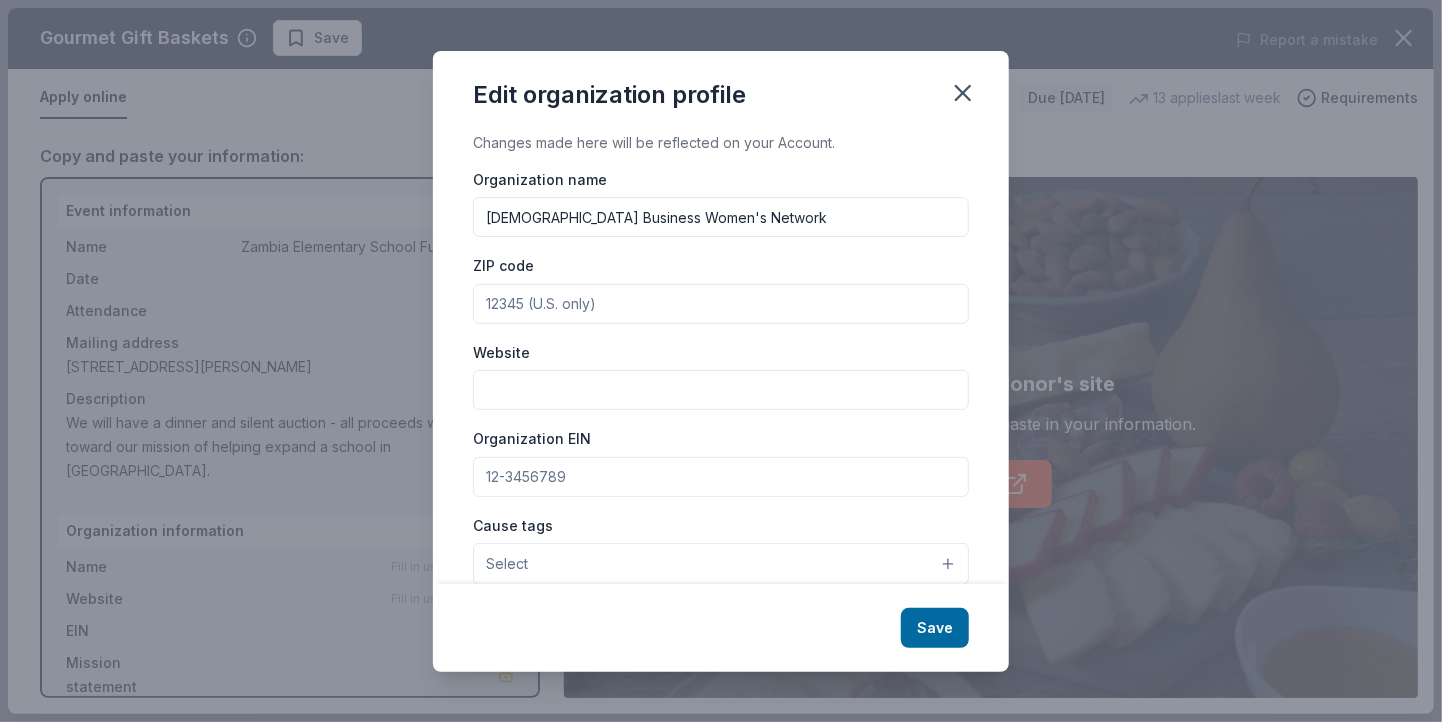 type on "[DEMOGRAPHIC_DATA] Business Women's Network" 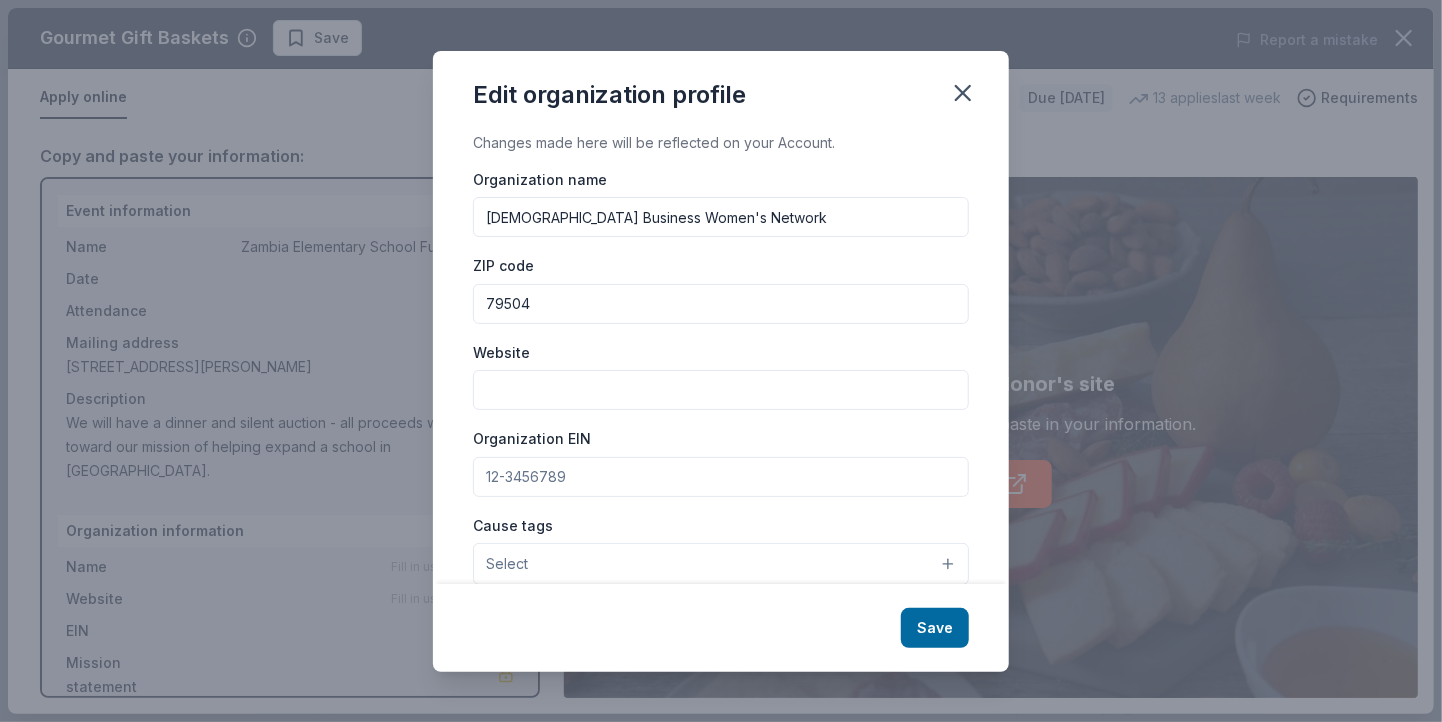 type on "79504" 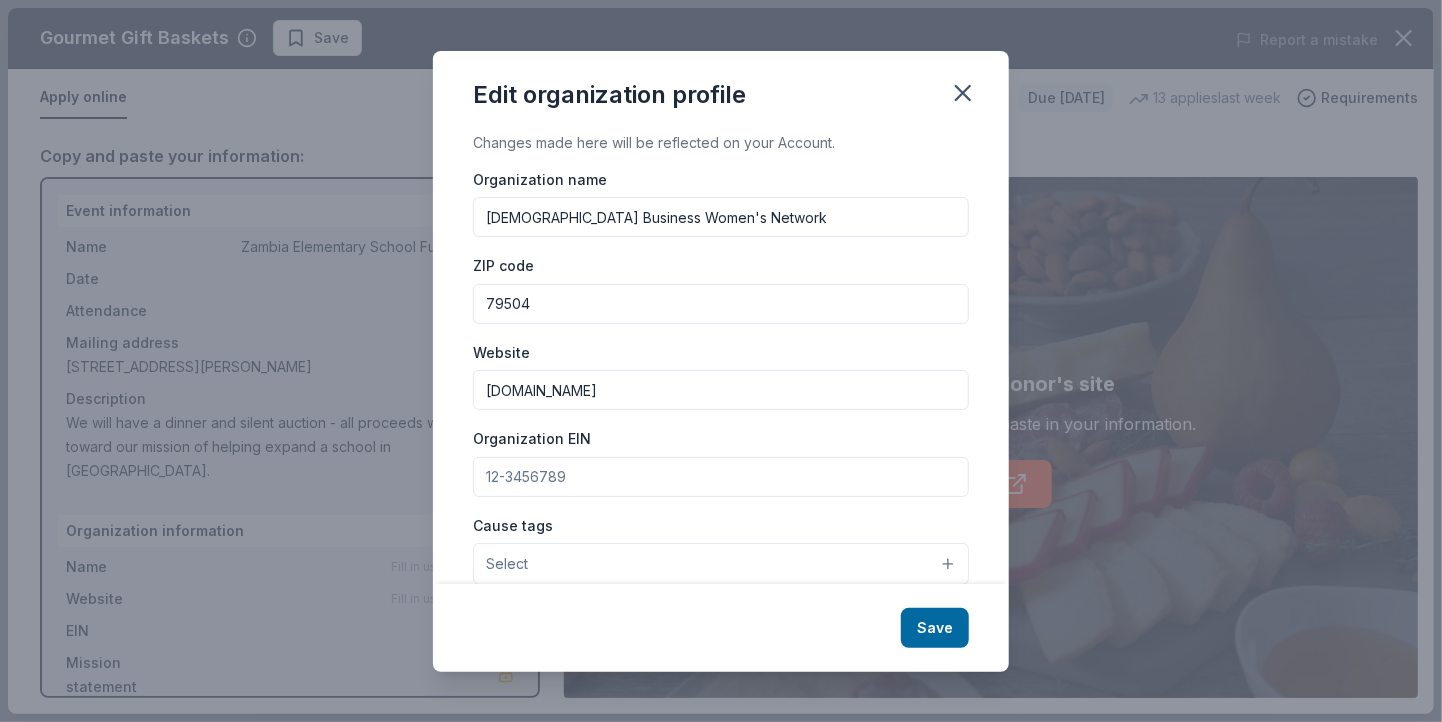 type on "[DOMAIN_NAME]" 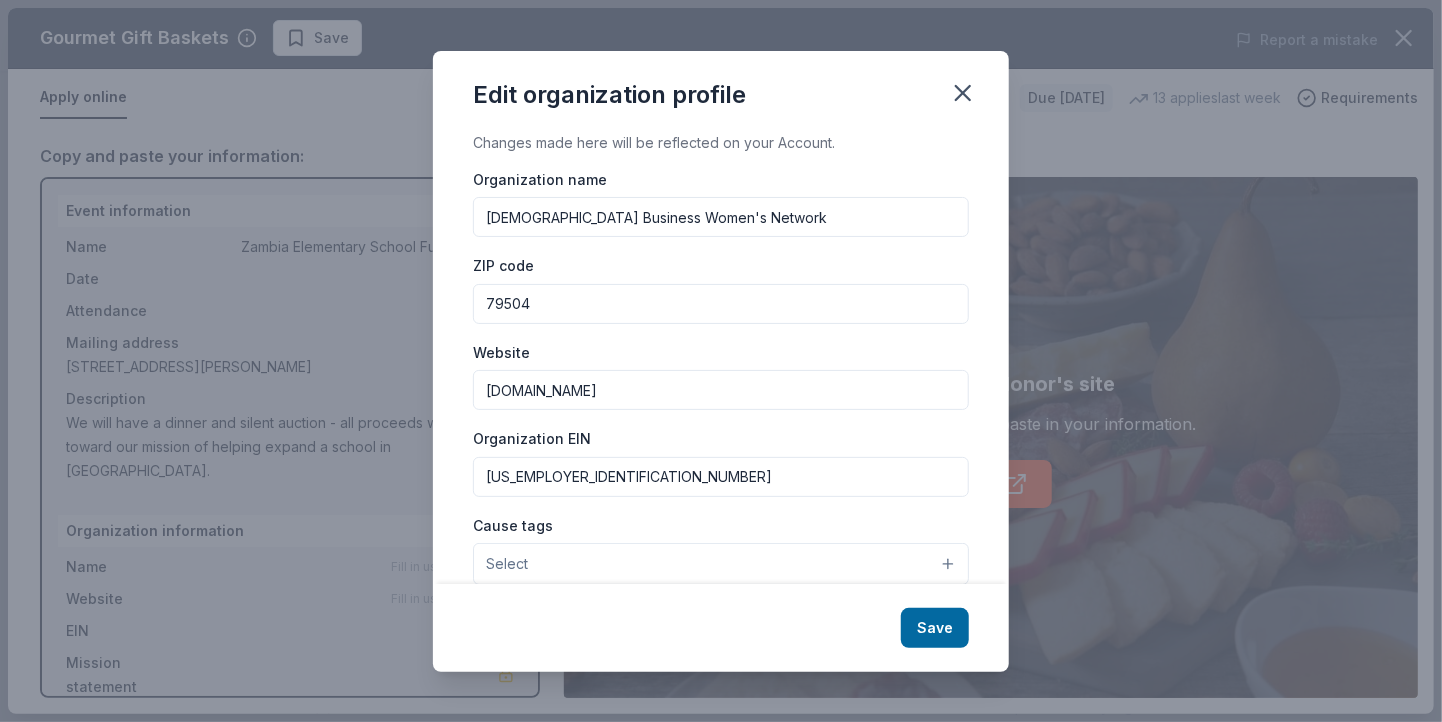 type on "[US_EMPLOYER_IDENTIFICATION_NUMBER]" 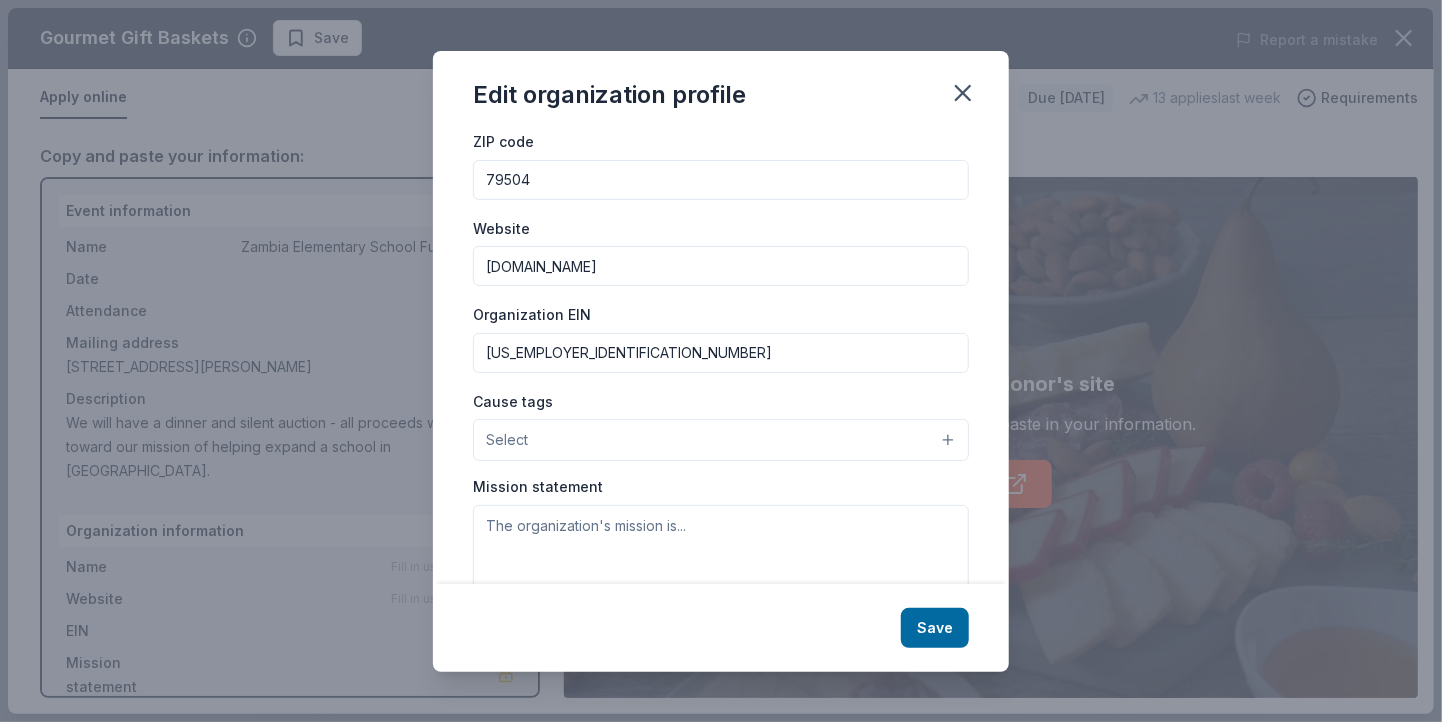 scroll, scrollTop: 200, scrollLeft: 0, axis: vertical 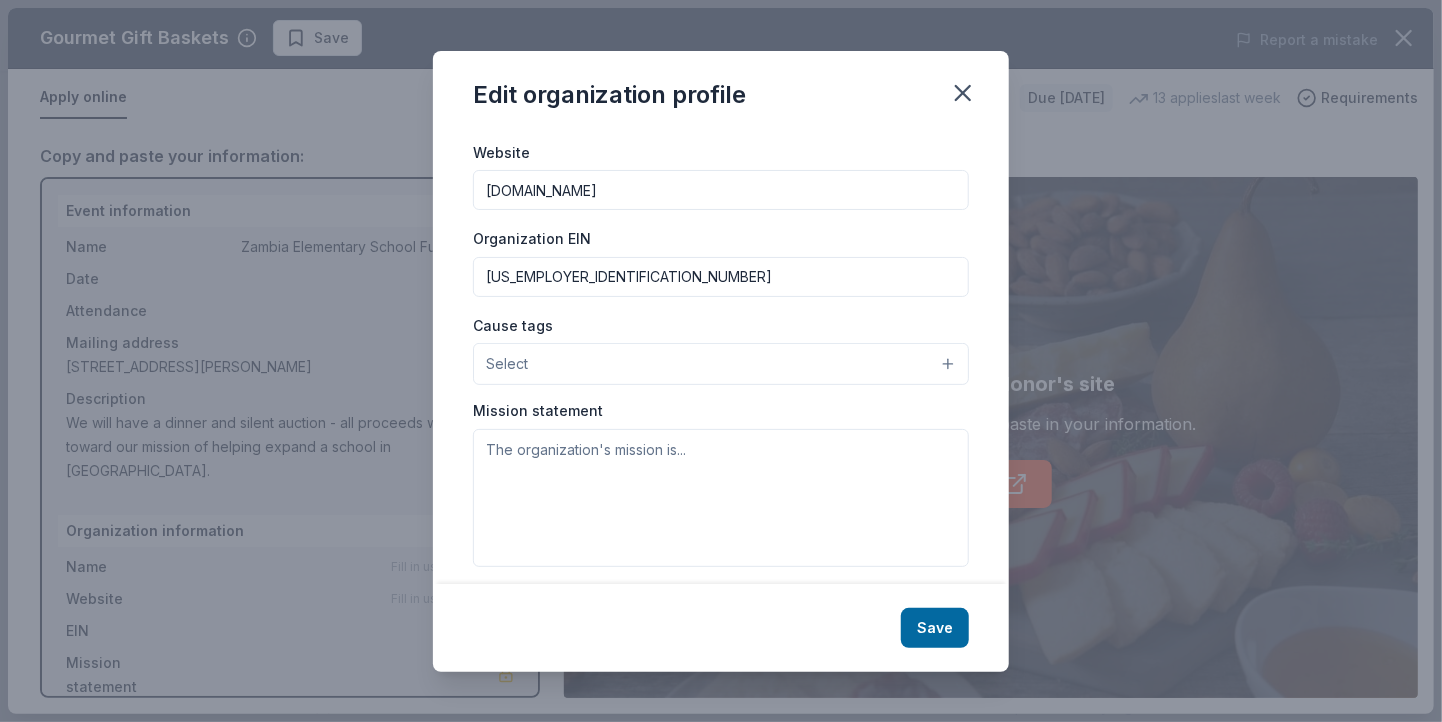 click on "Select" at bounding box center (721, 364) 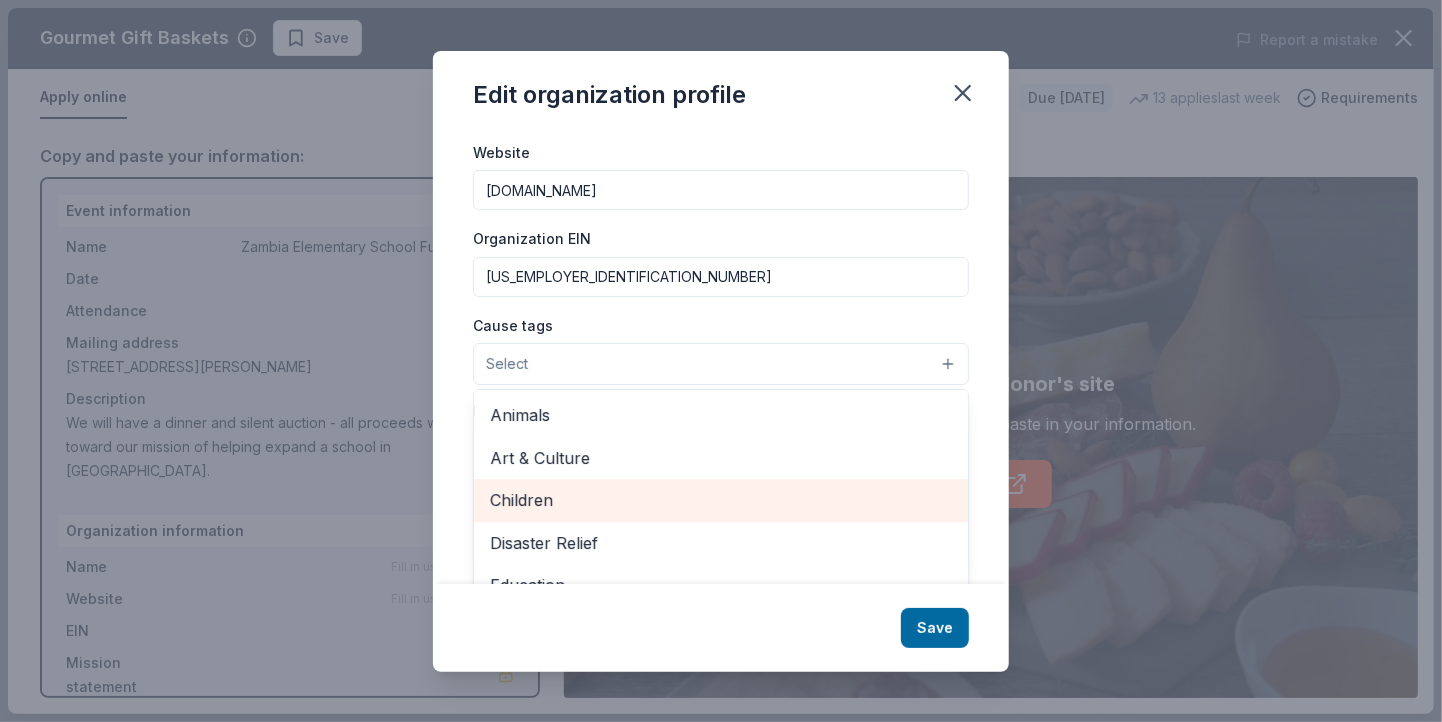 click on "Children" at bounding box center [721, 500] 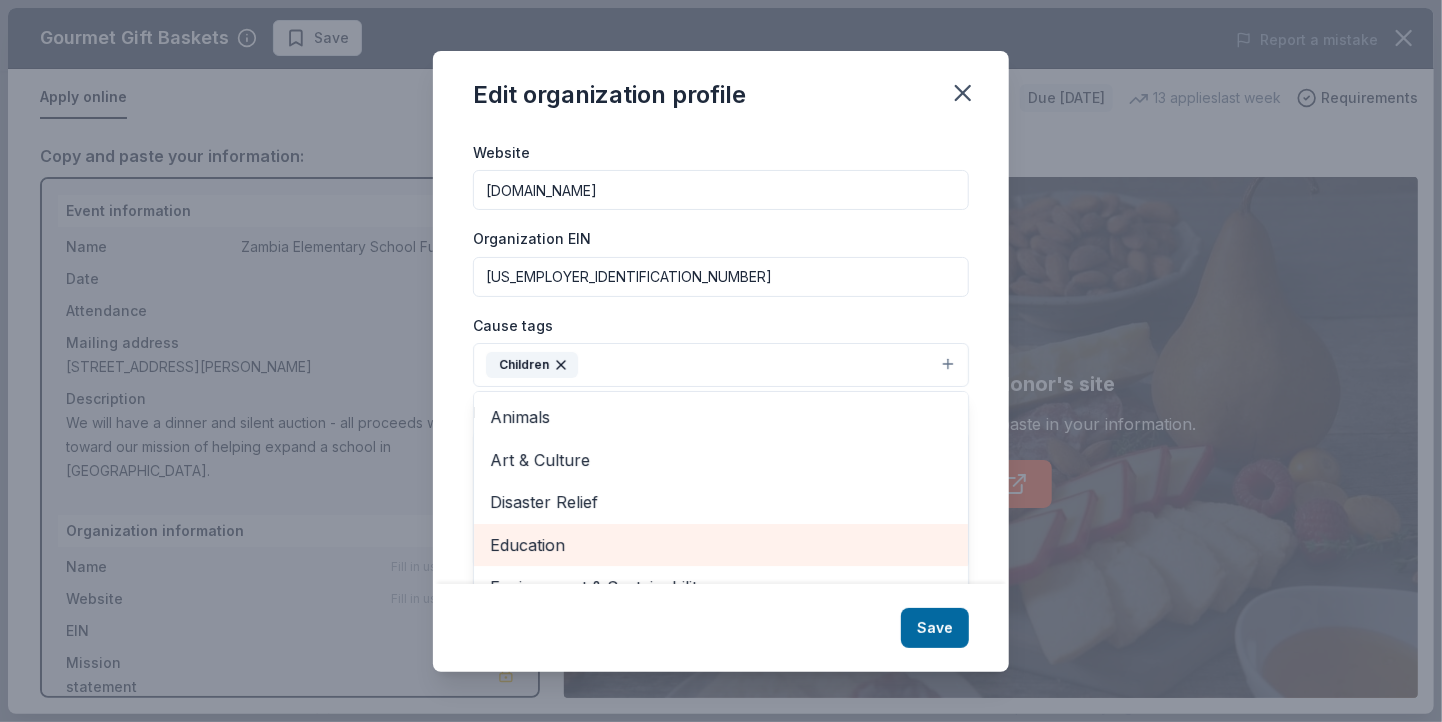 click on "Education" at bounding box center (721, 545) 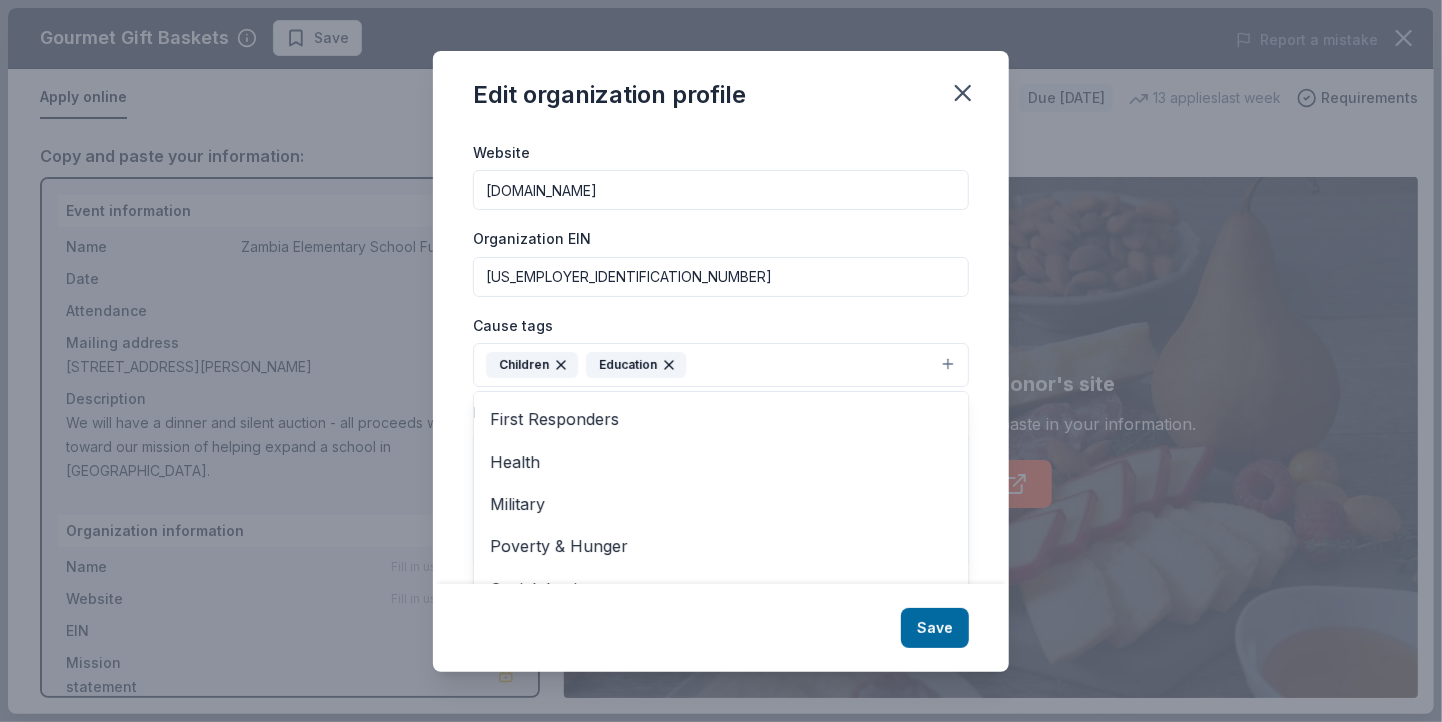 scroll, scrollTop: 193, scrollLeft: 0, axis: vertical 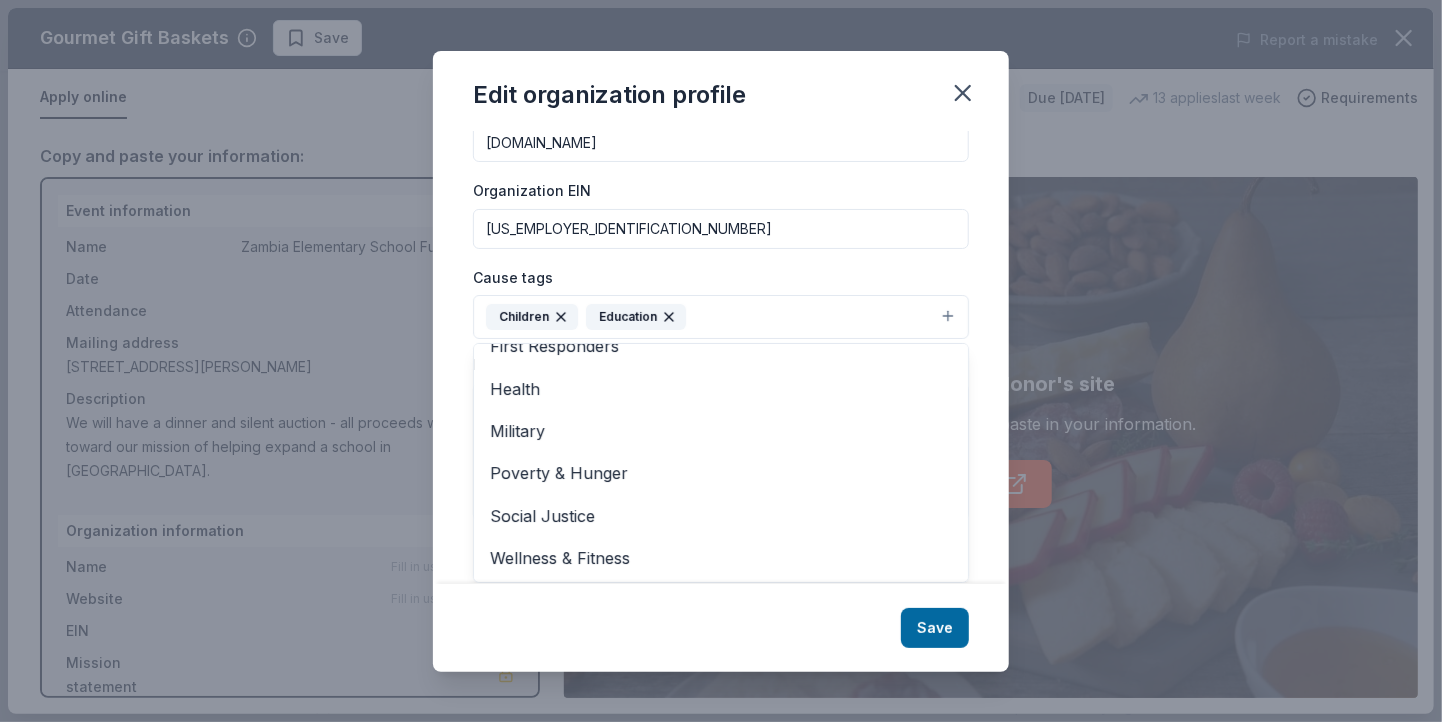 click on "Edit organization profile Changes made here will be reflected on your Account. Organization name [DEMOGRAPHIC_DATA] Business Women's Network ZIP code 79504 Website [DOMAIN_NAME] Organization EIN [US_EMPLOYER_IDENTIFICATION_NUMBER] Cause tags Children Education Animals Art & Culture Disaster Relief Environment & Sustainability First Responders Health Military Poverty & Hunger Social Justice Wellness & Fitness Mission statement Save" at bounding box center [721, 361] 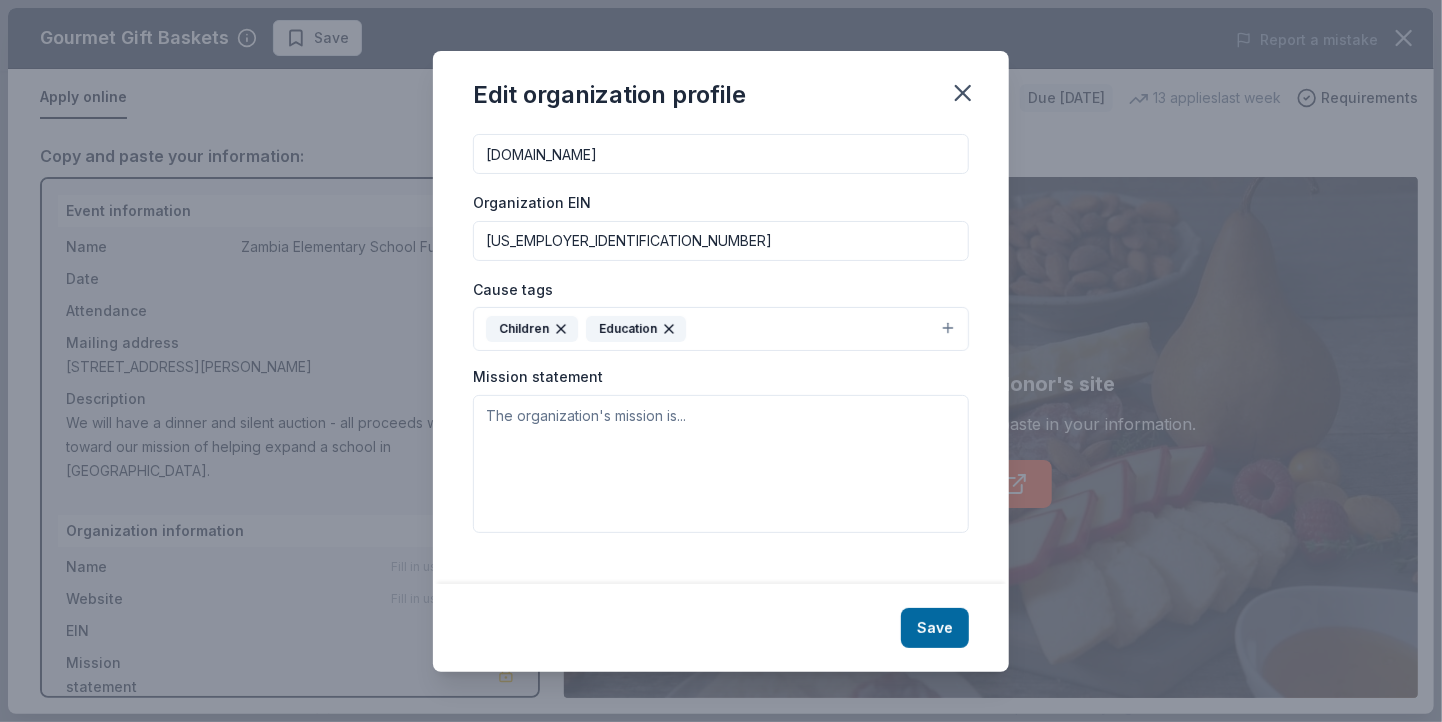 scroll, scrollTop: 216, scrollLeft: 0, axis: vertical 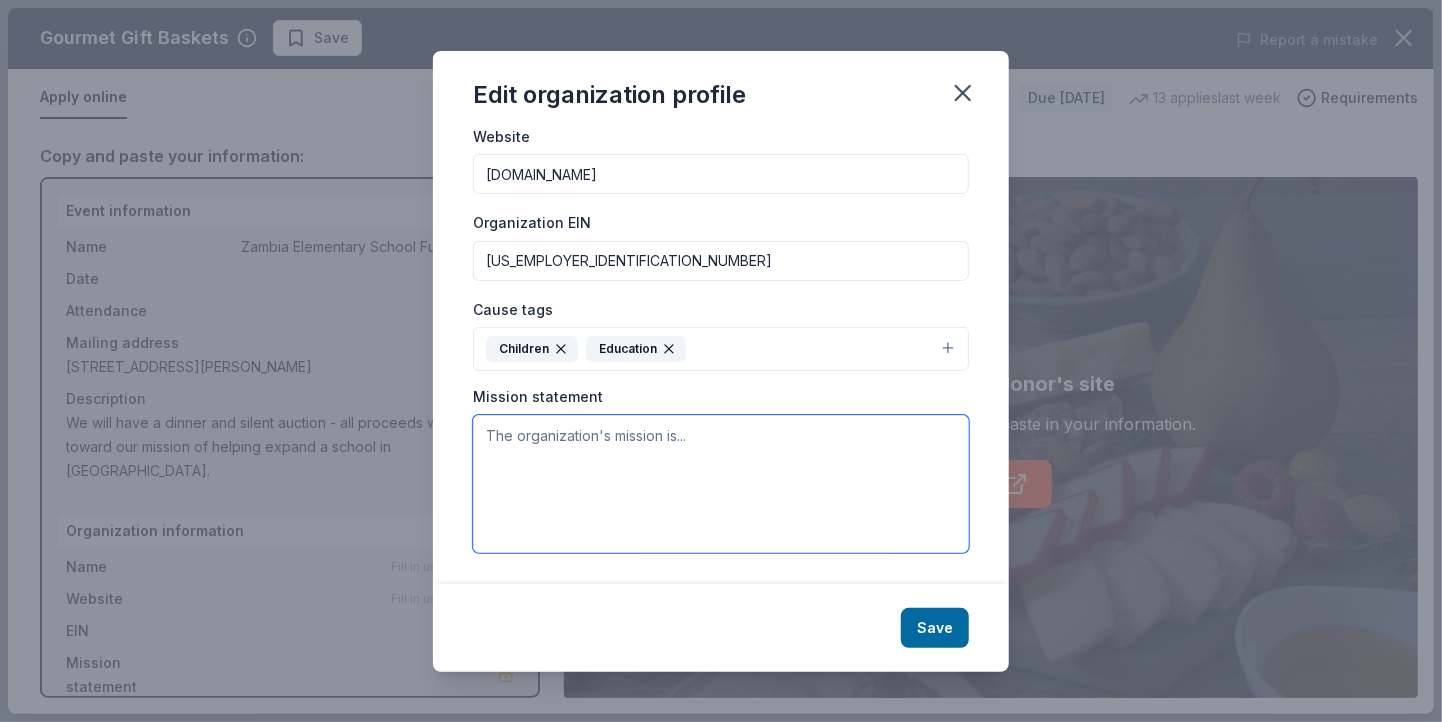 click at bounding box center (721, 484) 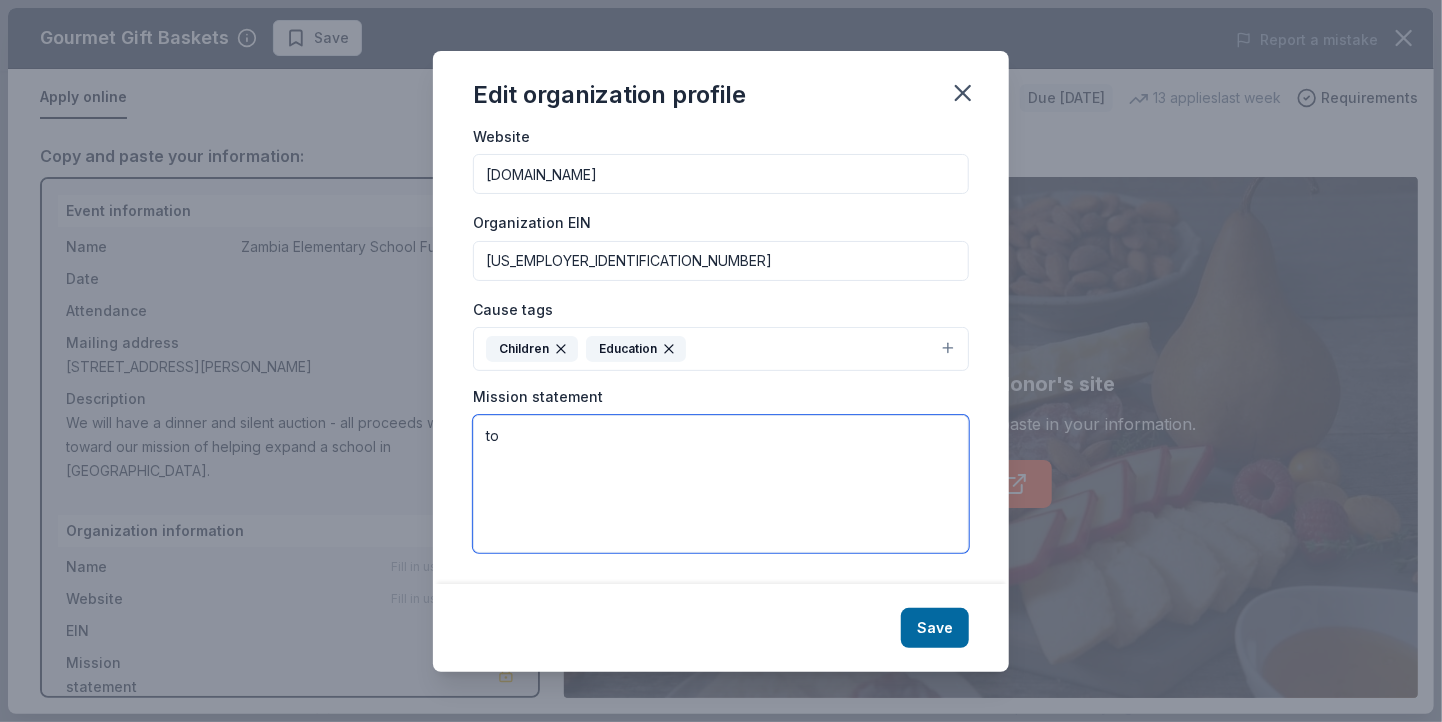 type on "t" 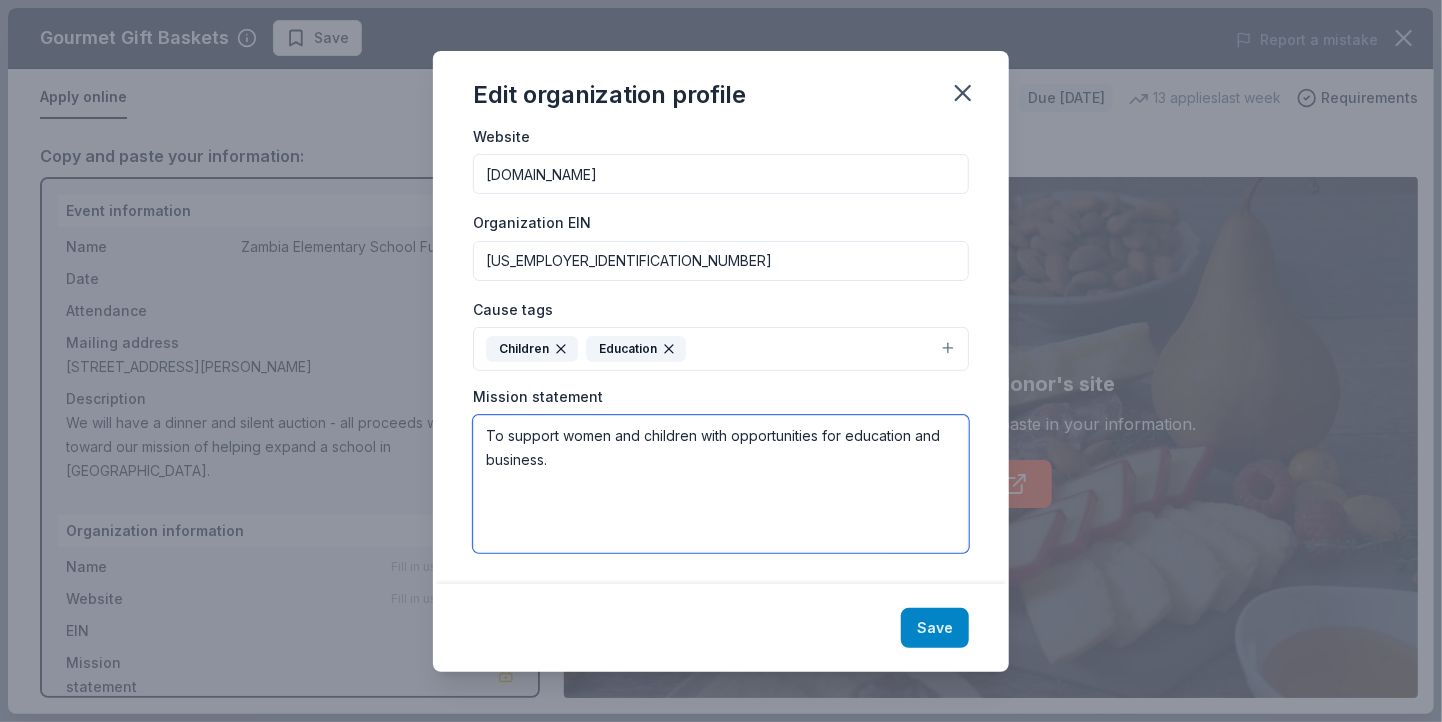 type on "To support women and children with opportunities for education and business." 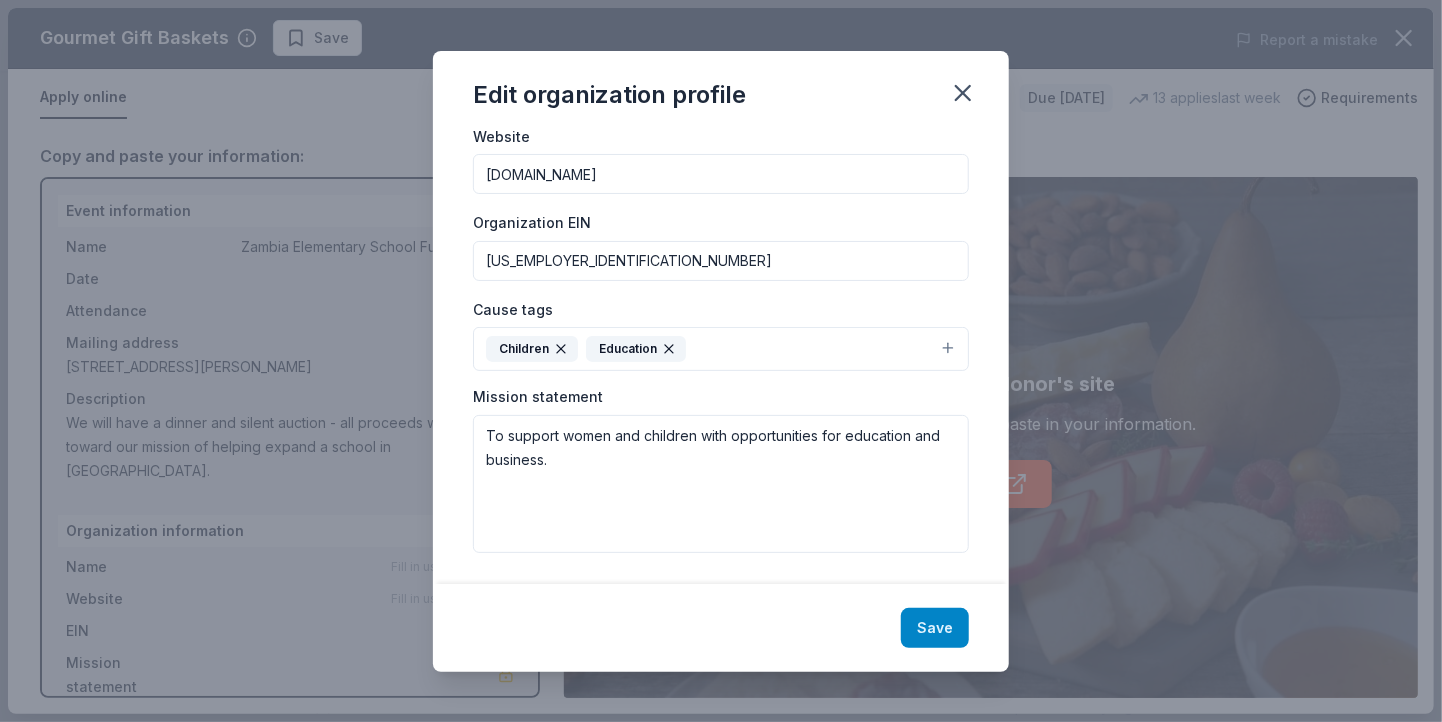 click on "Save" at bounding box center [935, 628] 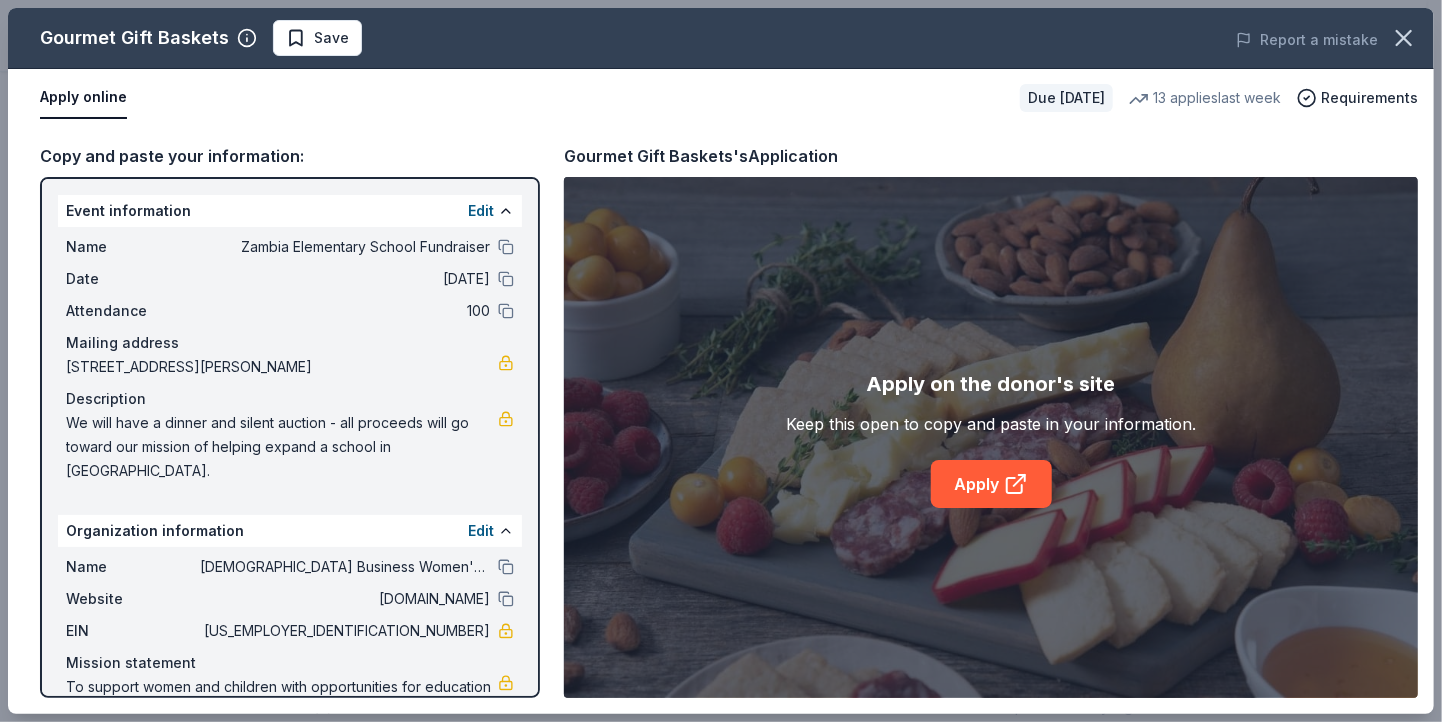 scroll, scrollTop: 0, scrollLeft: 0, axis: both 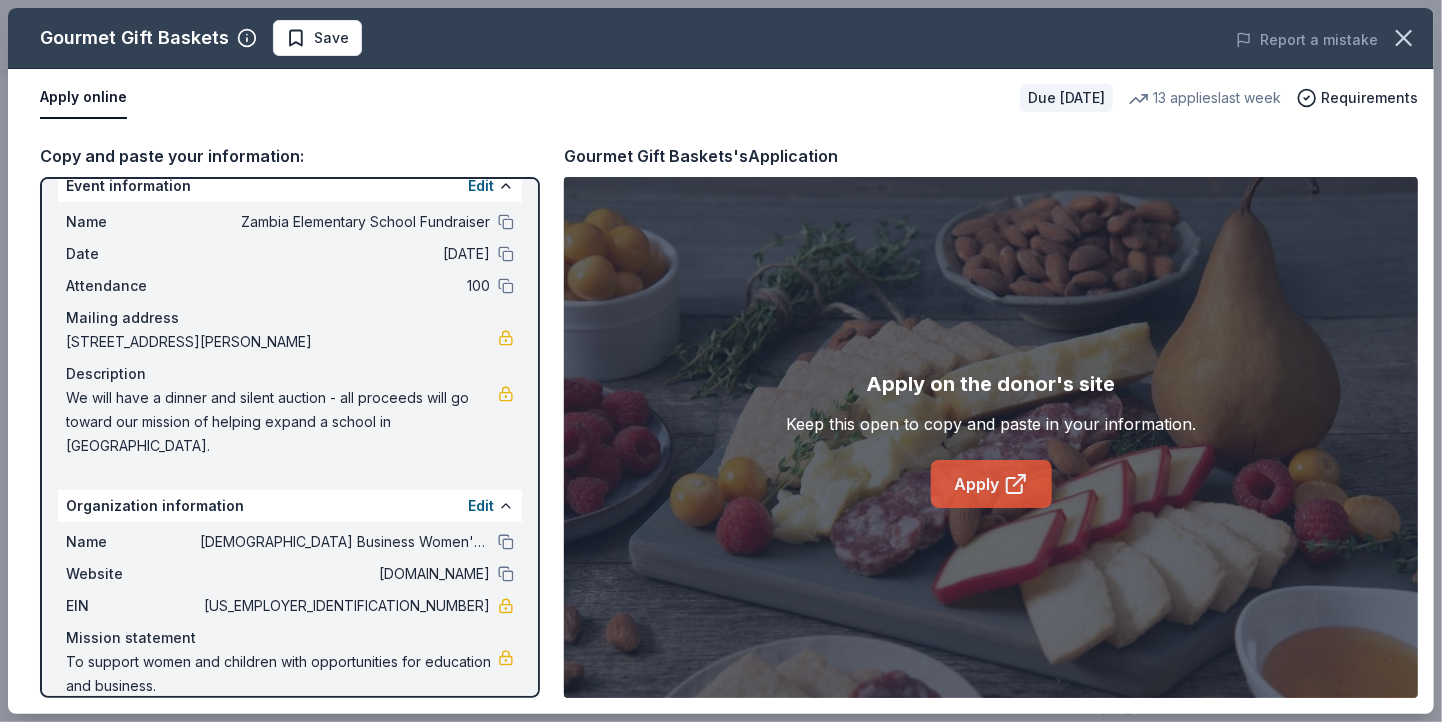 click 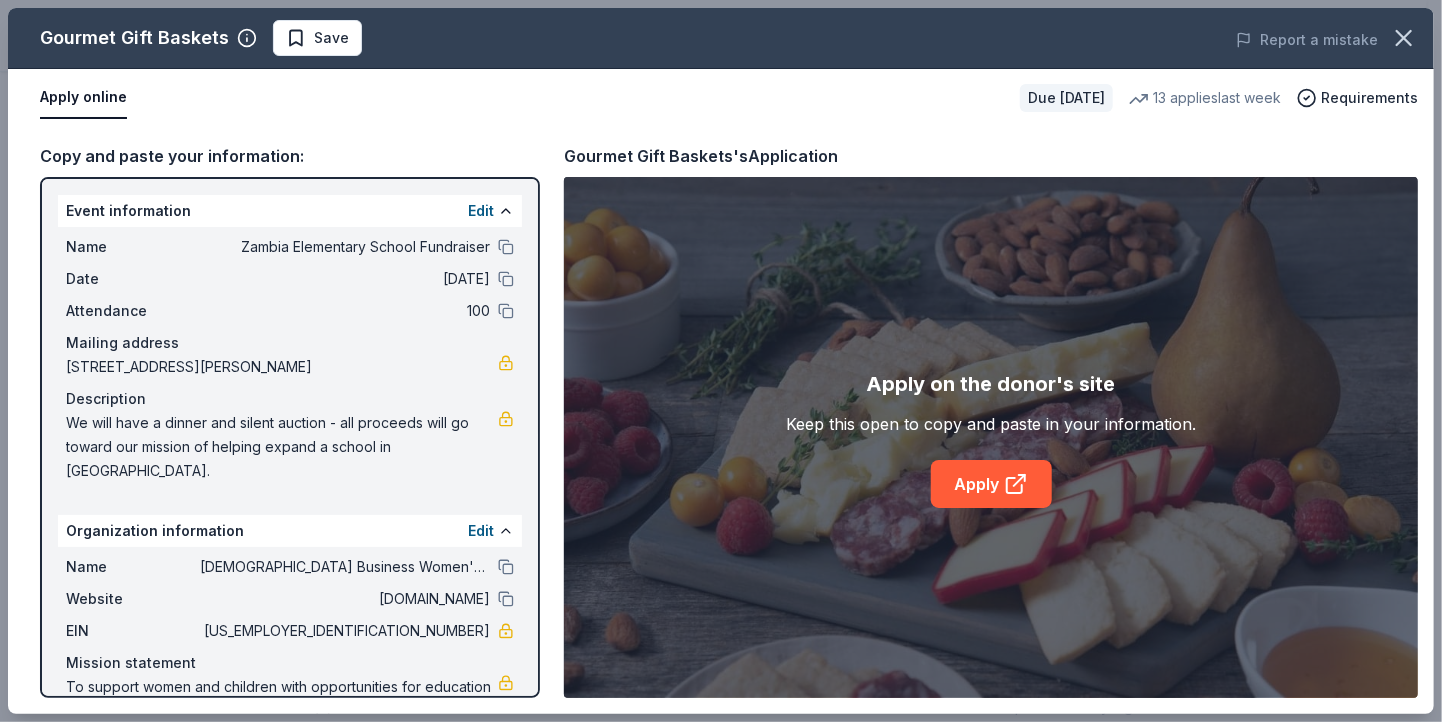 scroll, scrollTop: 25, scrollLeft: 0, axis: vertical 